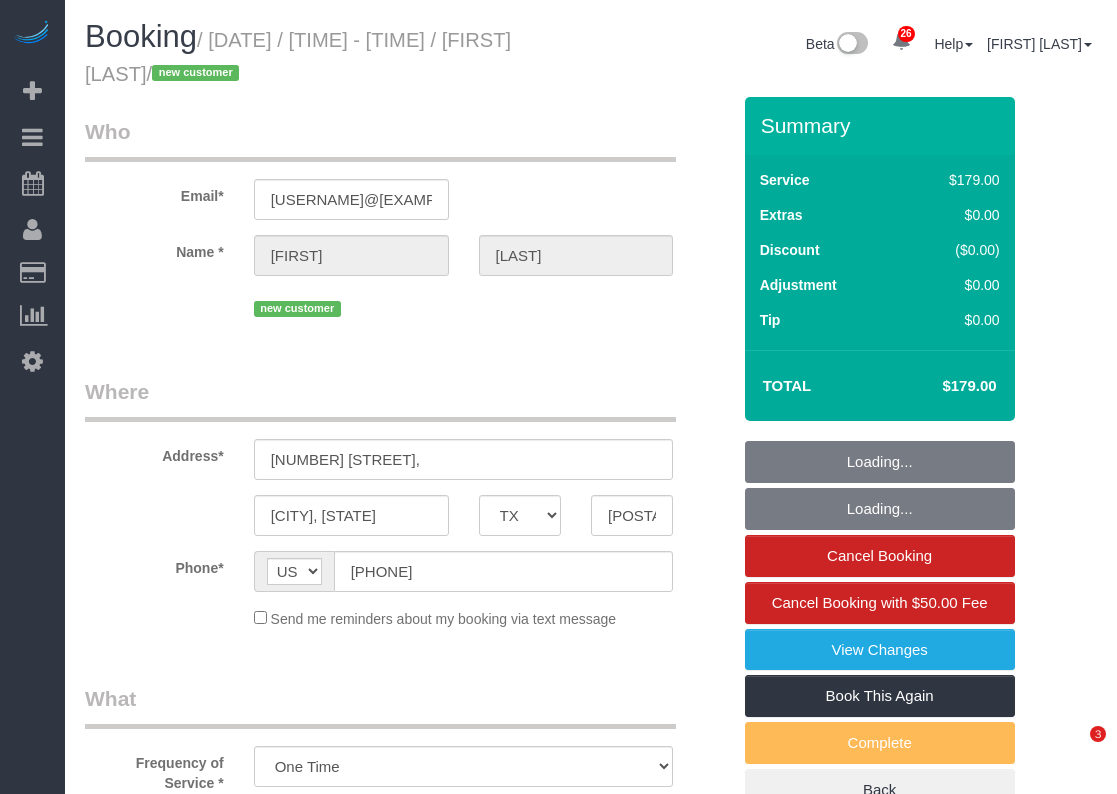 select on "TX" 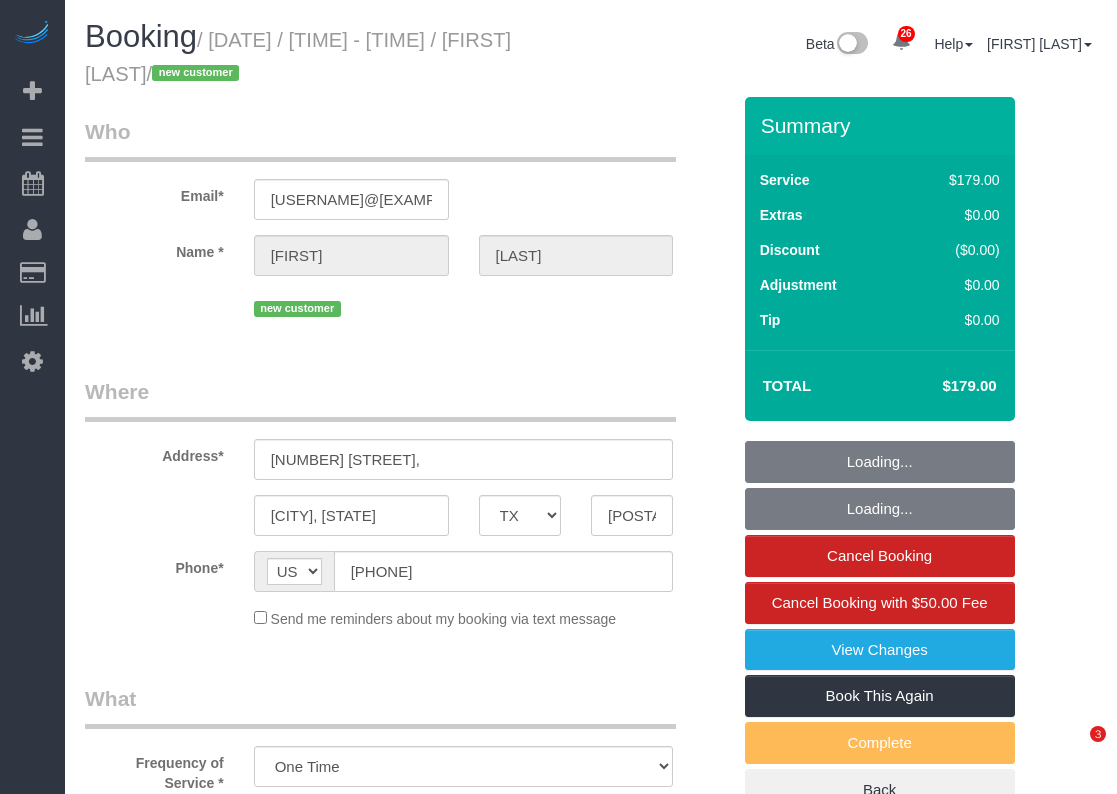 select on "3" 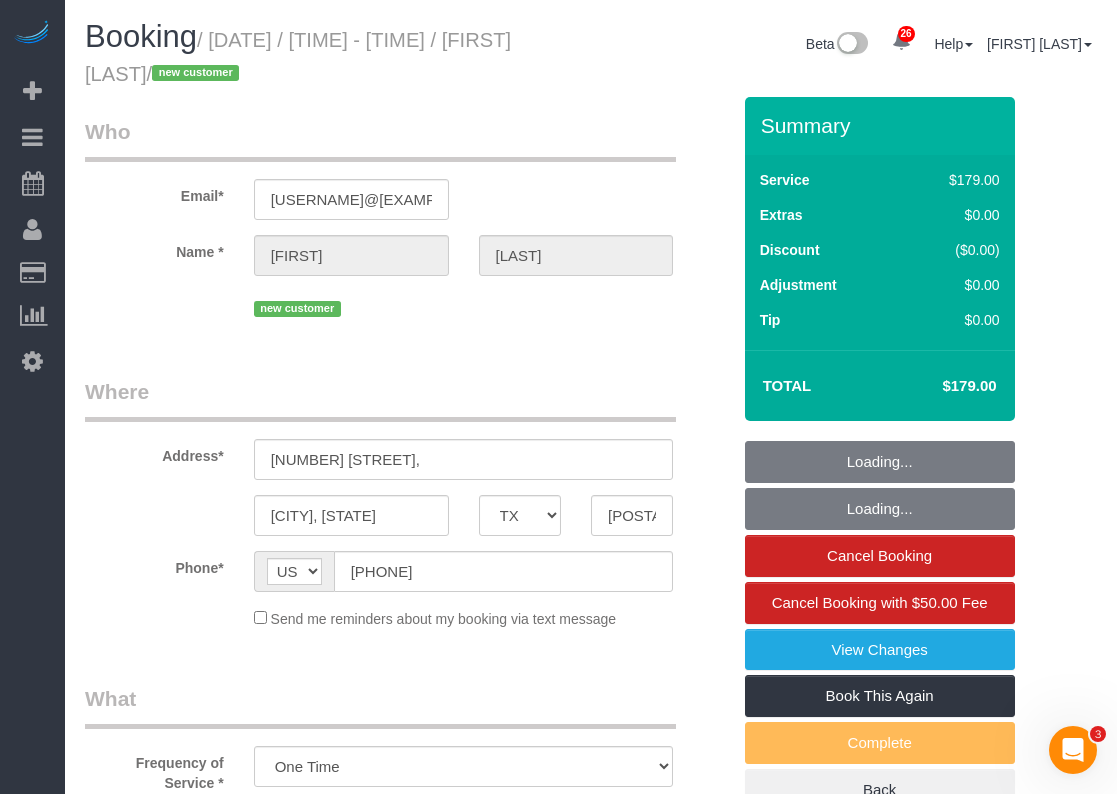 select on "spot164" 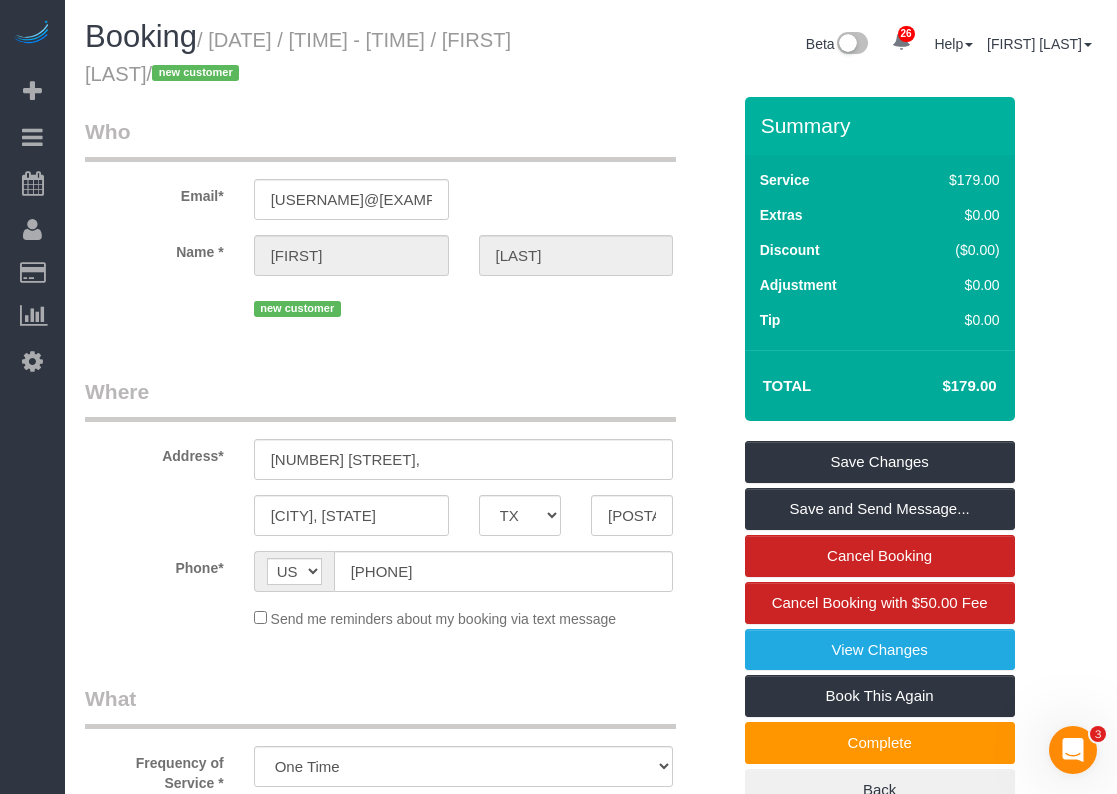 scroll, scrollTop: 0, scrollLeft: 0, axis: both 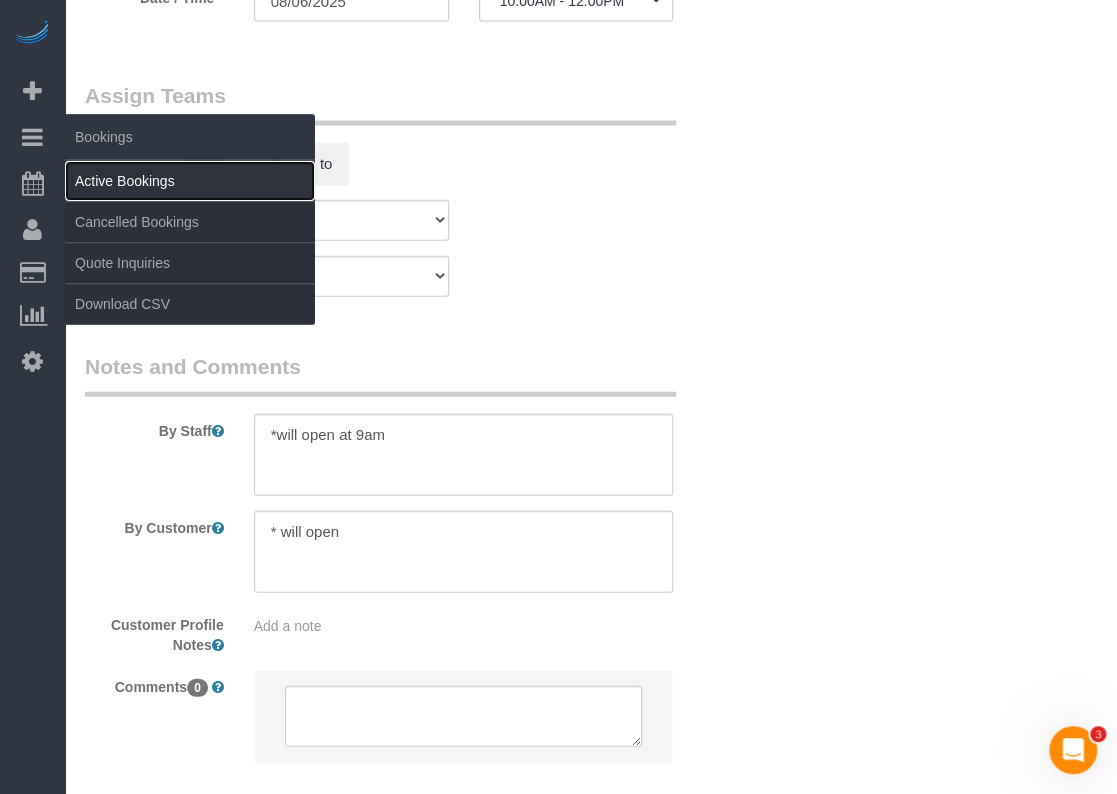 click on "Active Bookings" at bounding box center [190, 181] 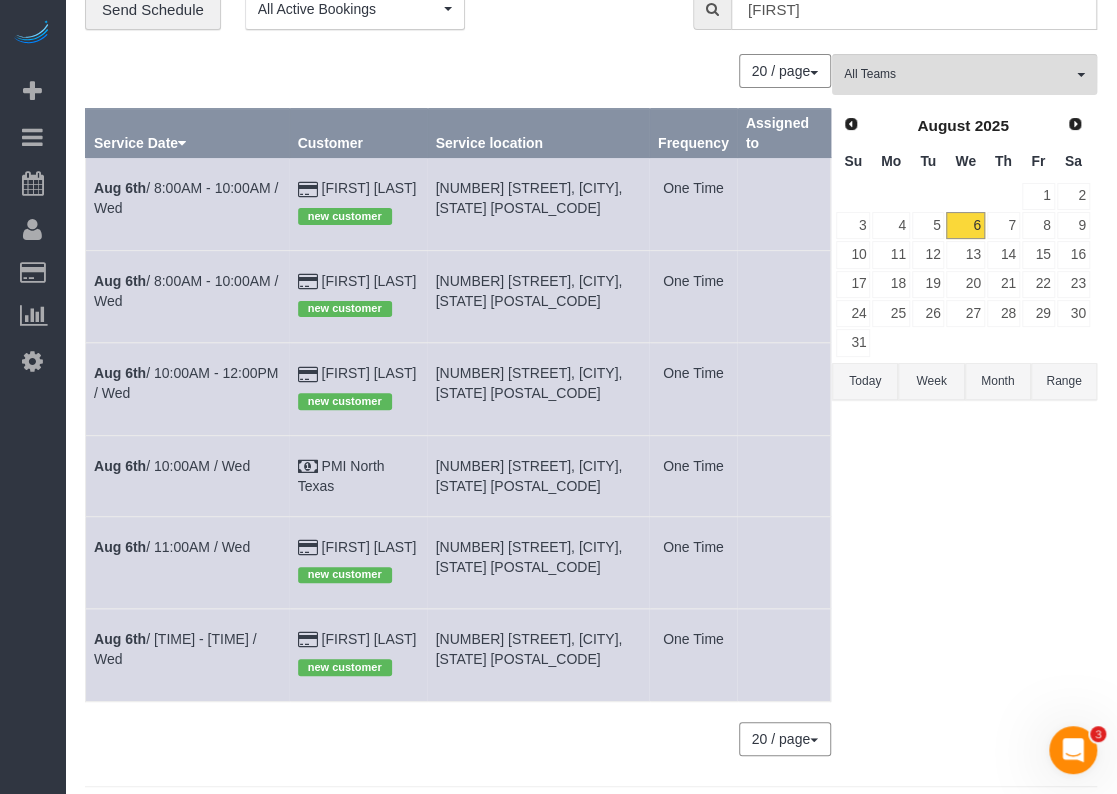 scroll, scrollTop: 54, scrollLeft: 0, axis: vertical 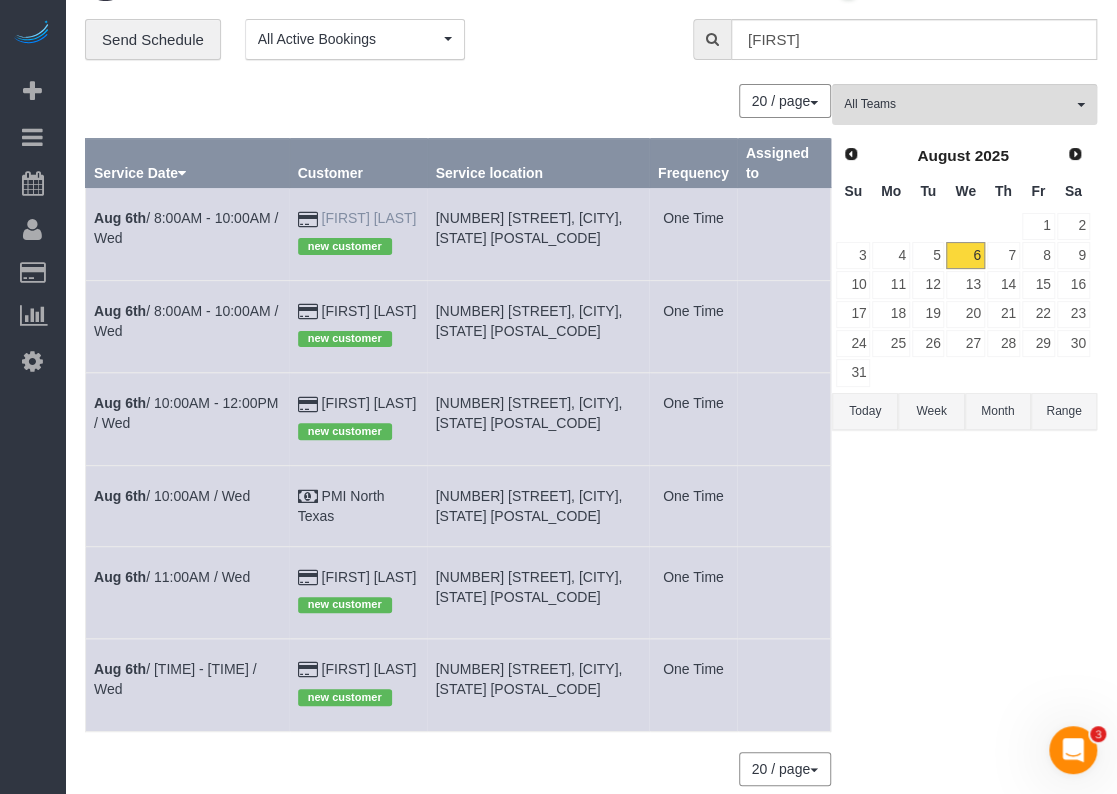 drag, startPoint x: 430, startPoint y: 209, endPoint x: 323, endPoint y: 215, distance: 107.16809 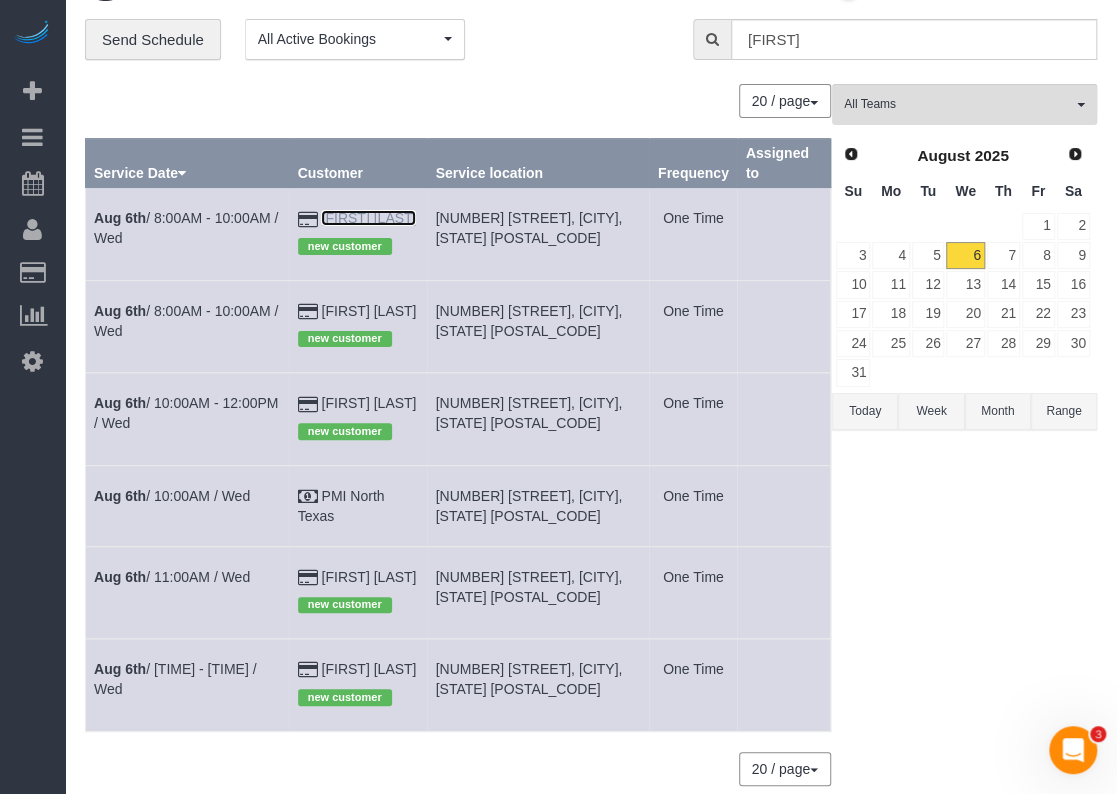copy on "[FIRST] [LAST]" 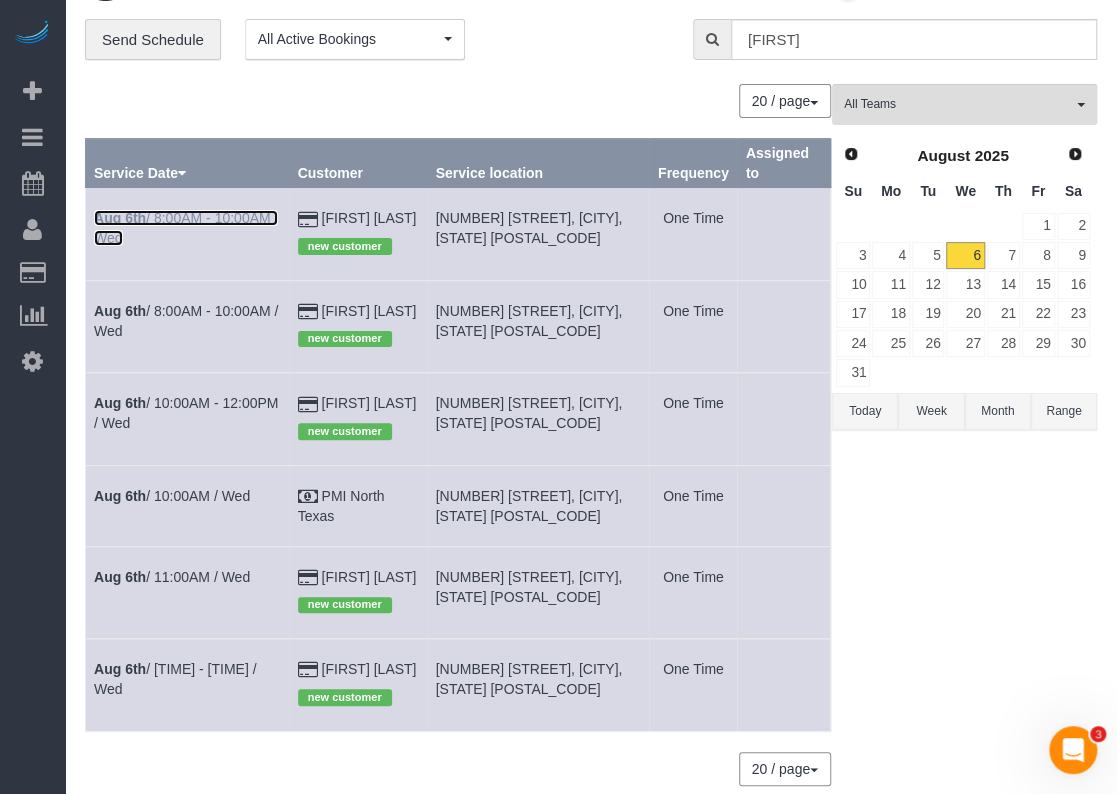click on "Aug 6th
/ 8:00AM - 10:00AM / Wed" at bounding box center (186, 228) 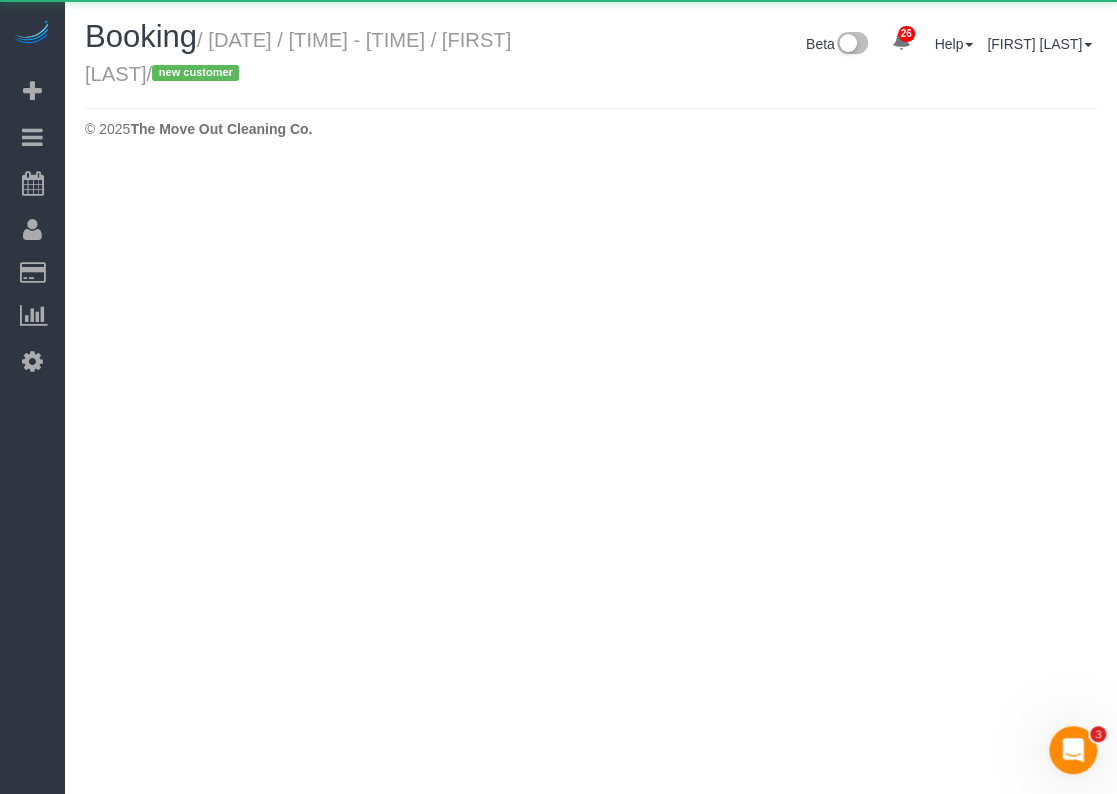 scroll, scrollTop: 0, scrollLeft: 0, axis: both 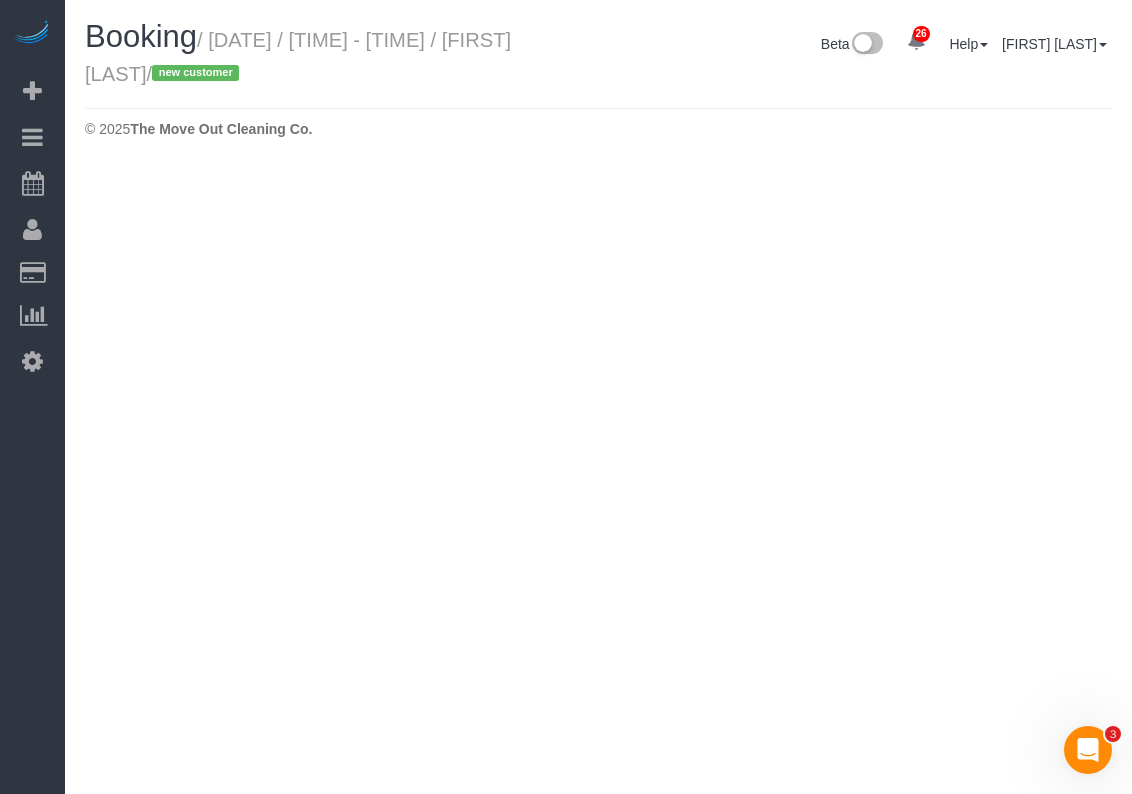 select on "TX" 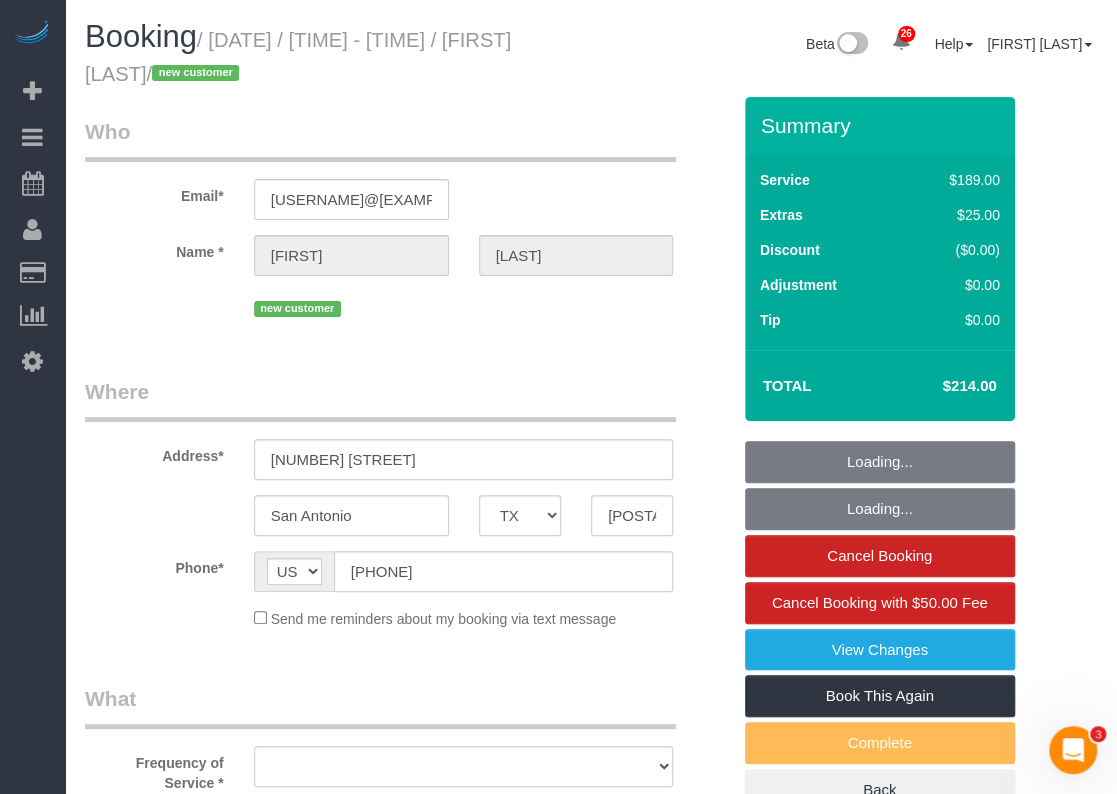 select on "object:7583" 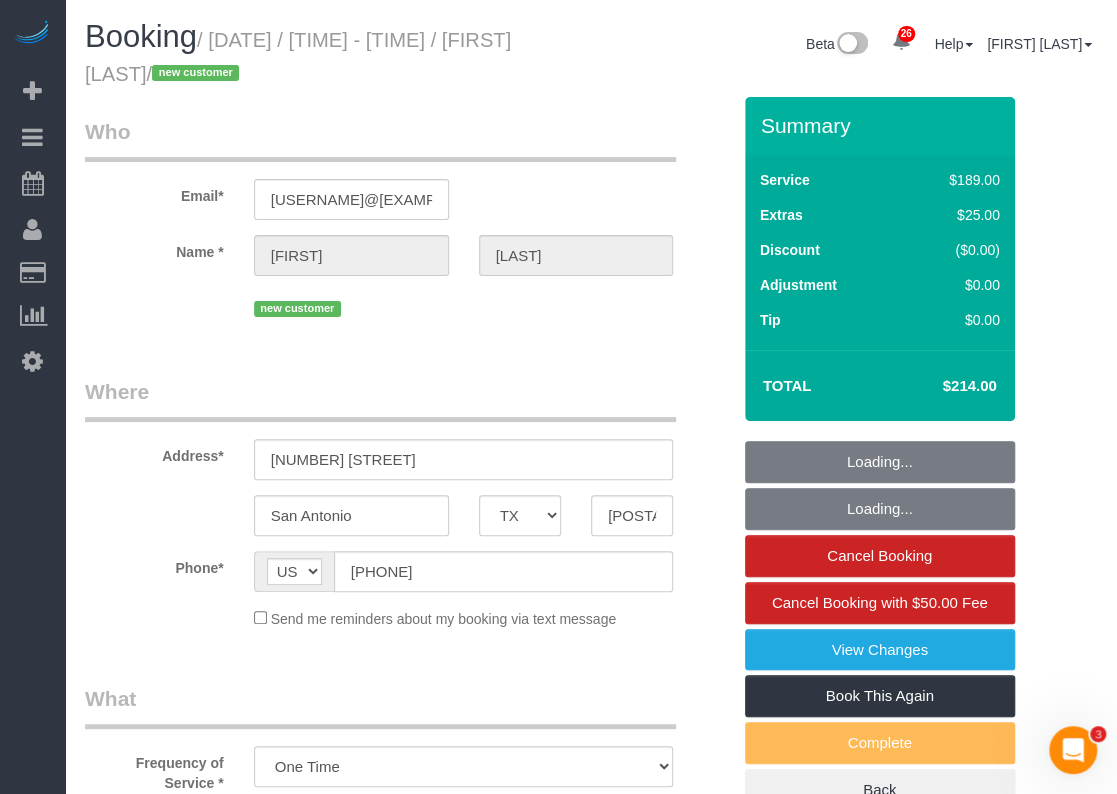 select on "object:7661" 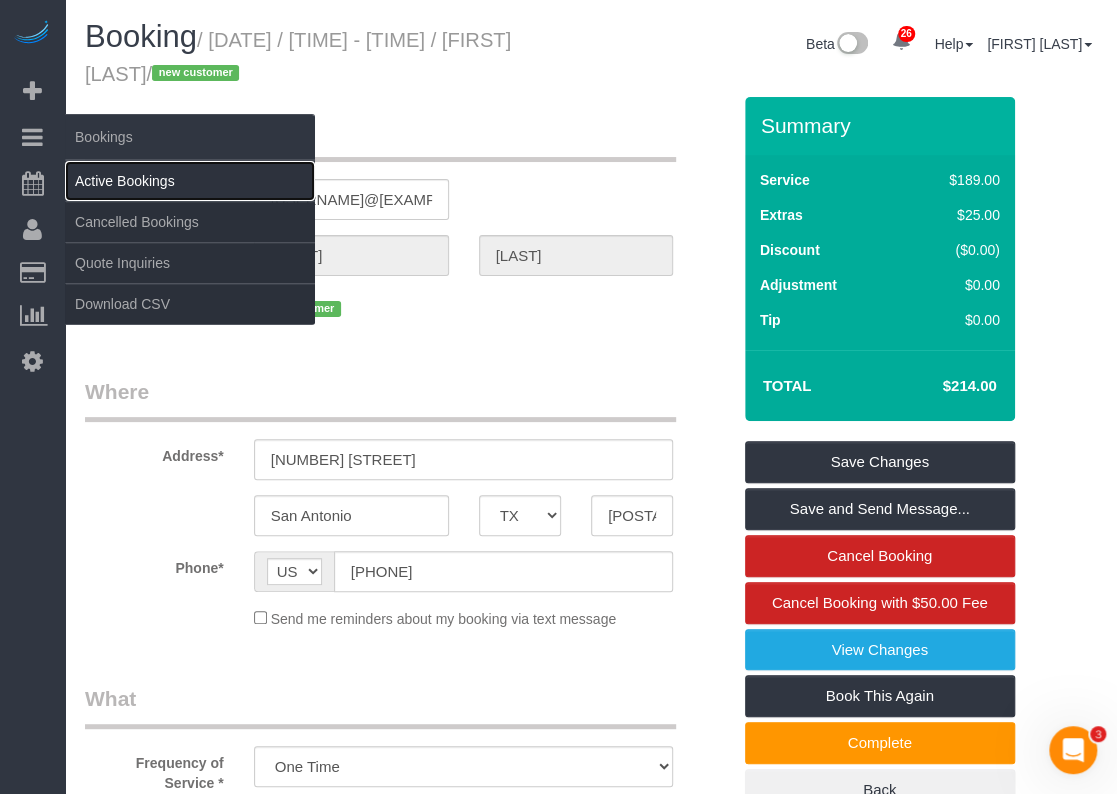 click on "Active Bookings" at bounding box center [190, 181] 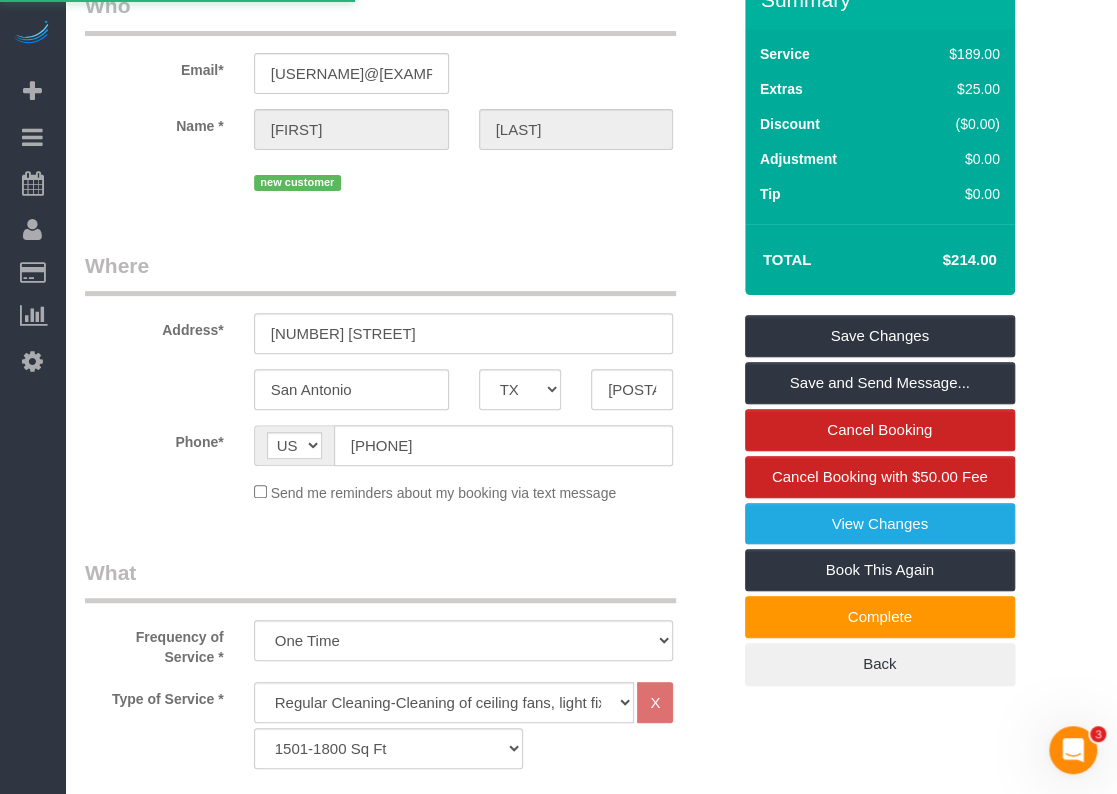 scroll, scrollTop: 252, scrollLeft: 0, axis: vertical 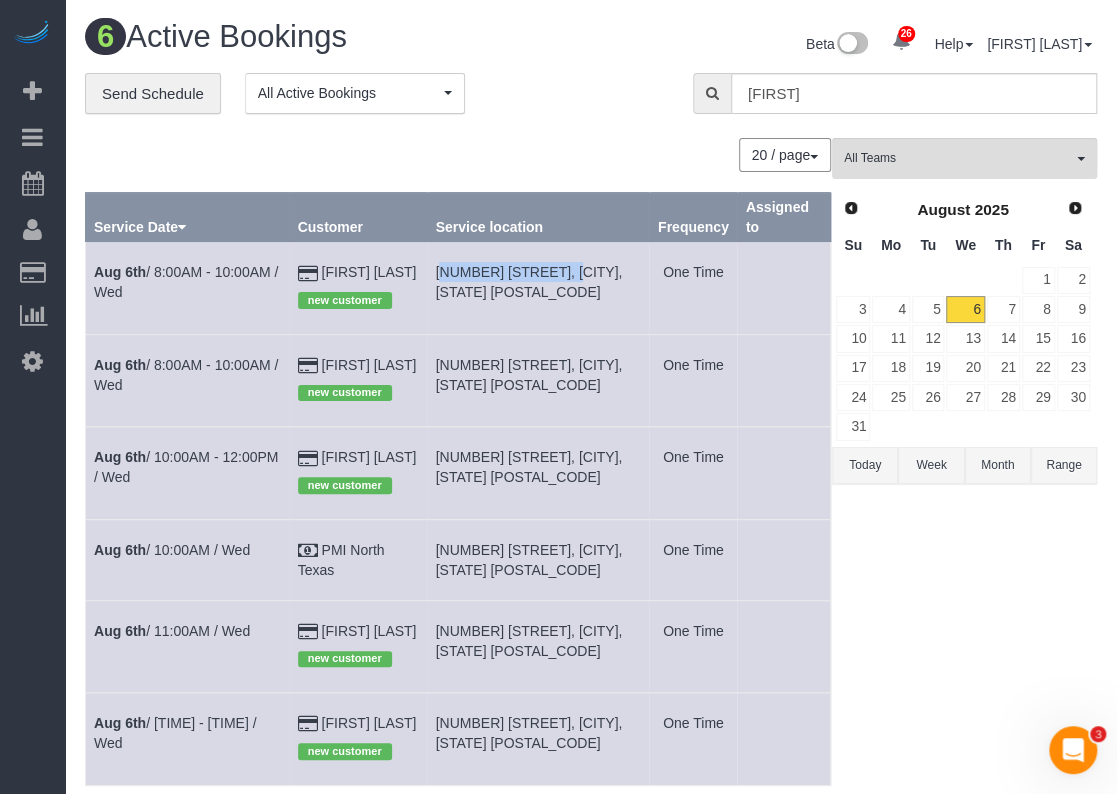 drag, startPoint x: 442, startPoint y: 273, endPoint x: 573, endPoint y: 267, distance: 131.13733 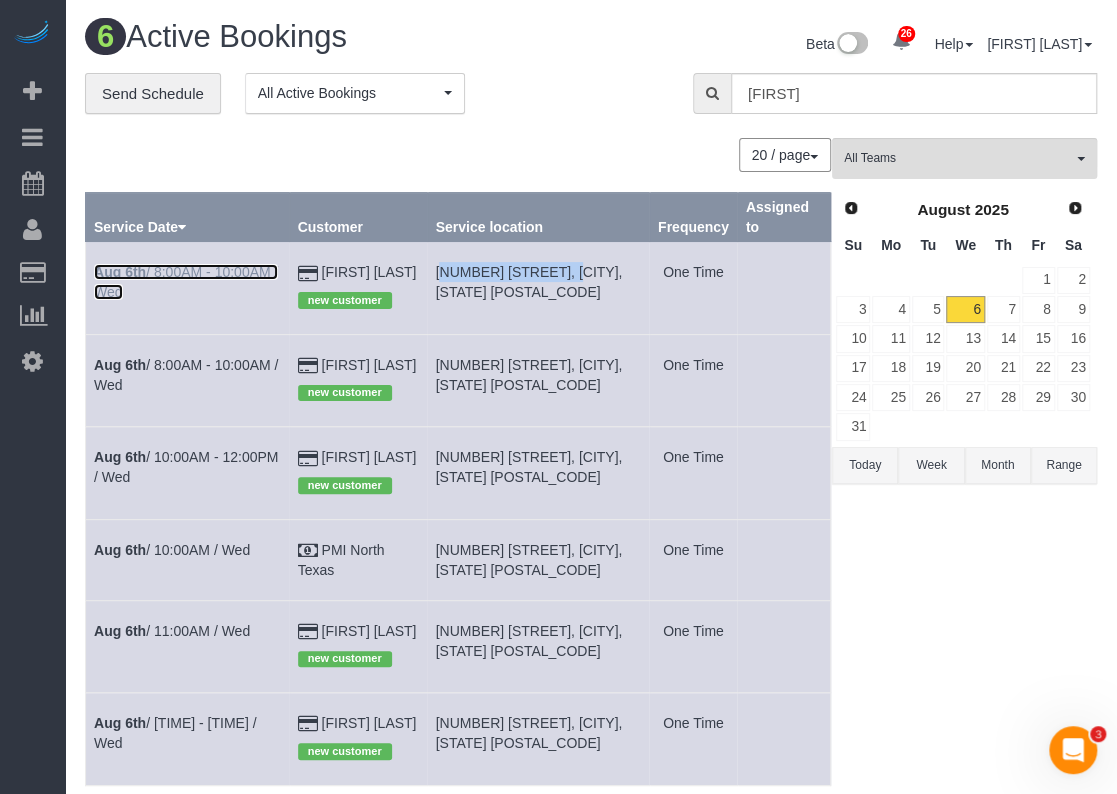 click on "Aug 6th
/ 8:00AM - 10:00AM / Wed" at bounding box center (186, 282) 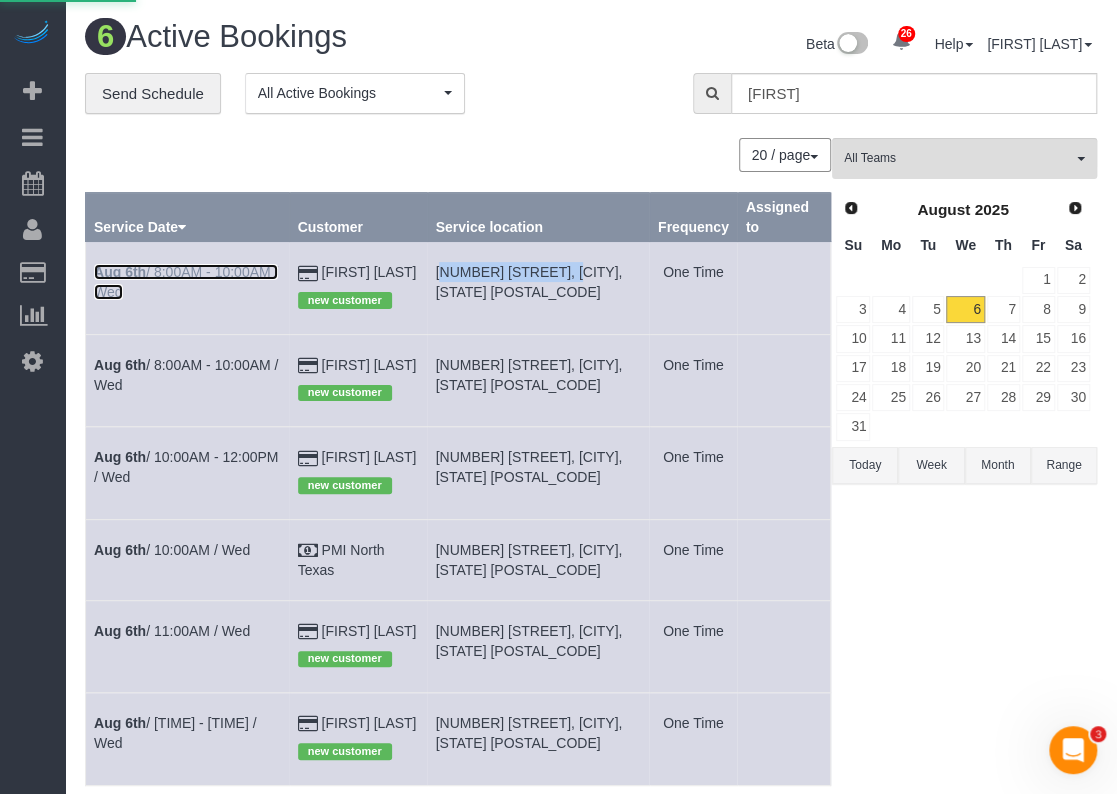 click on "Aug 6th
/ 8:00AM - 10:00AM / Wed" at bounding box center (186, 282) 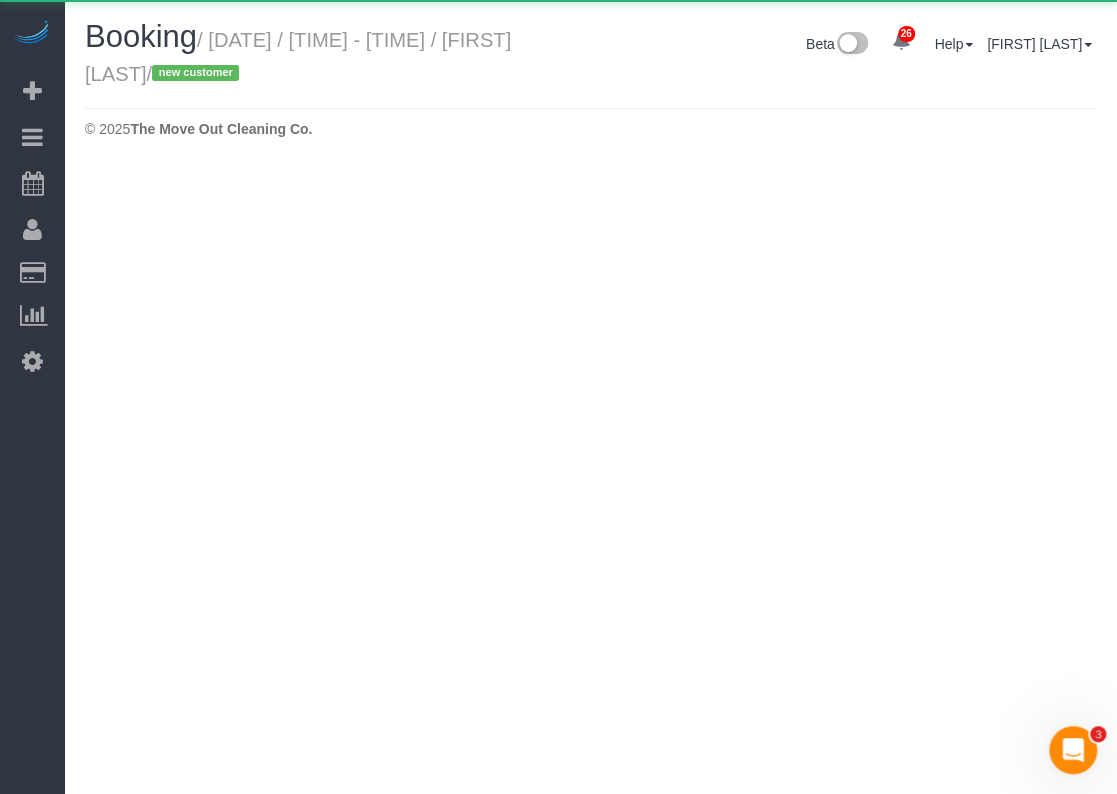 select on "TX" 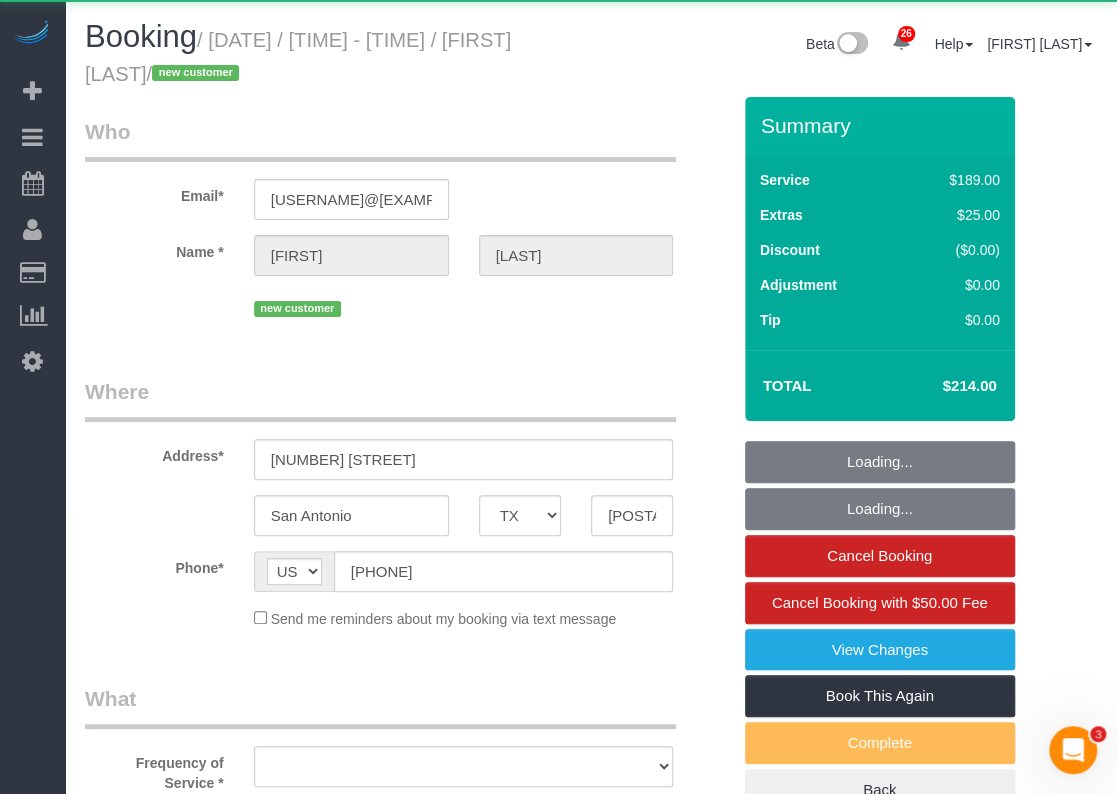 select on "object:8426" 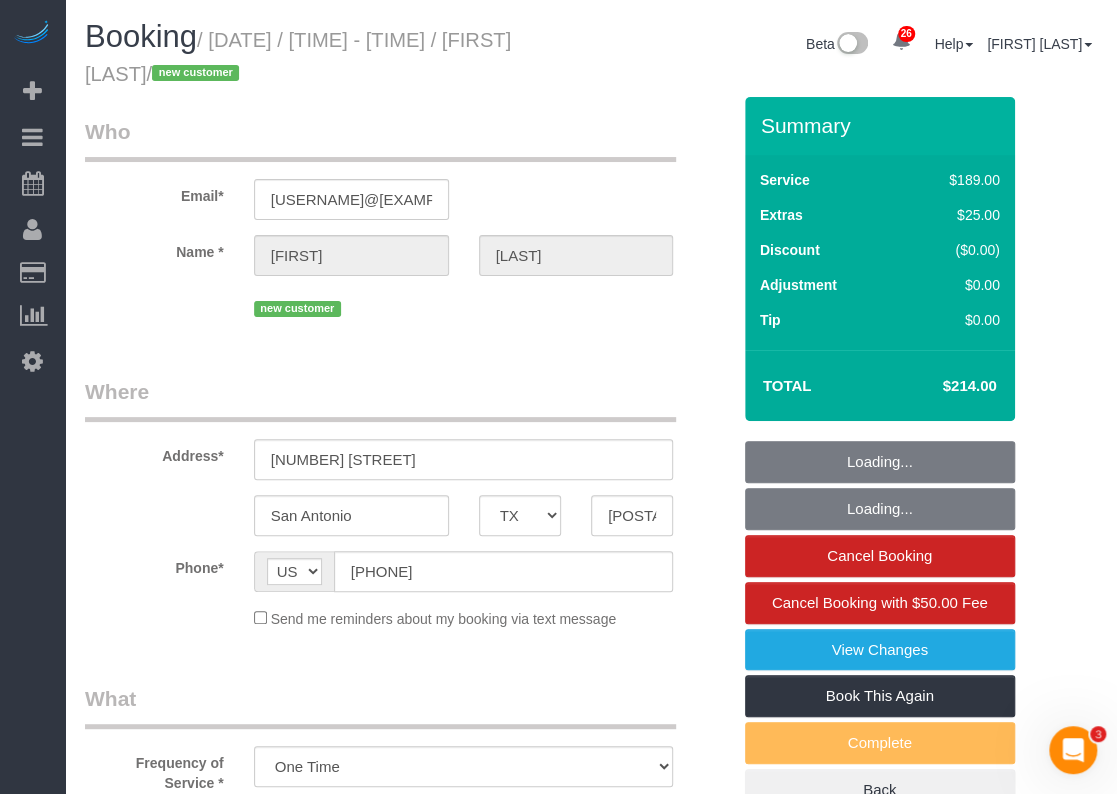 select on "object:8488" 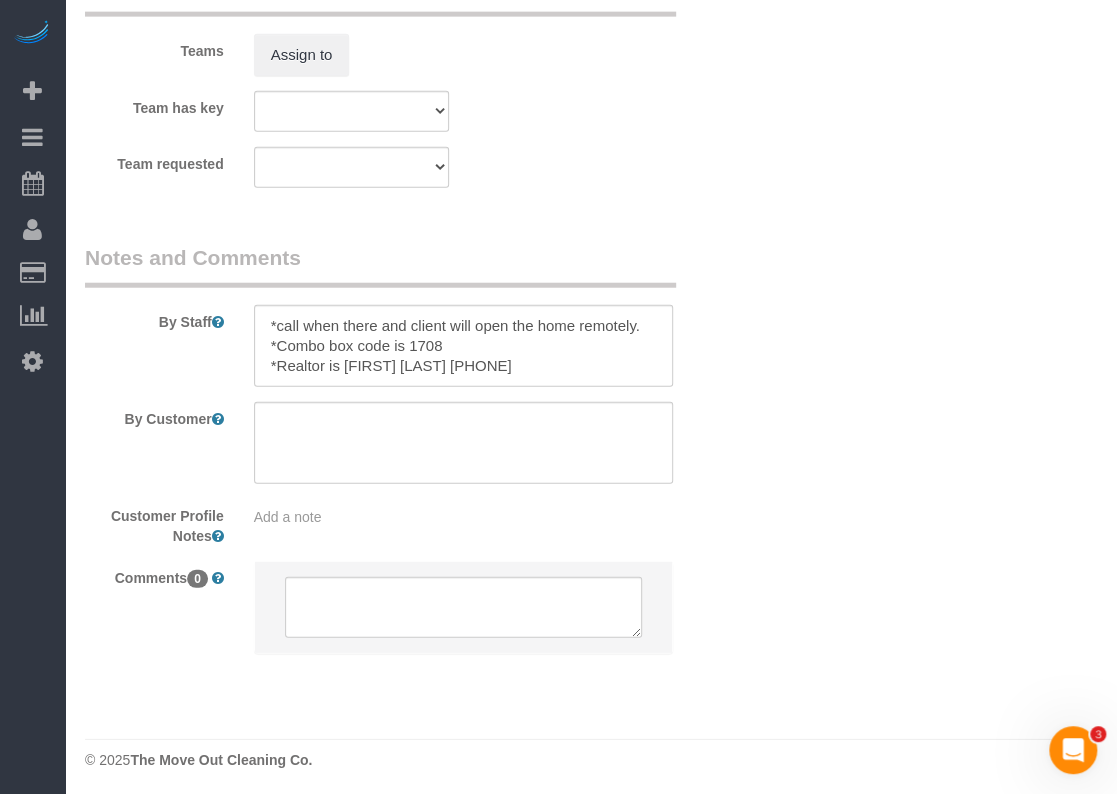 scroll, scrollTop: 2112, scrollLeft: 0, axis: vertical 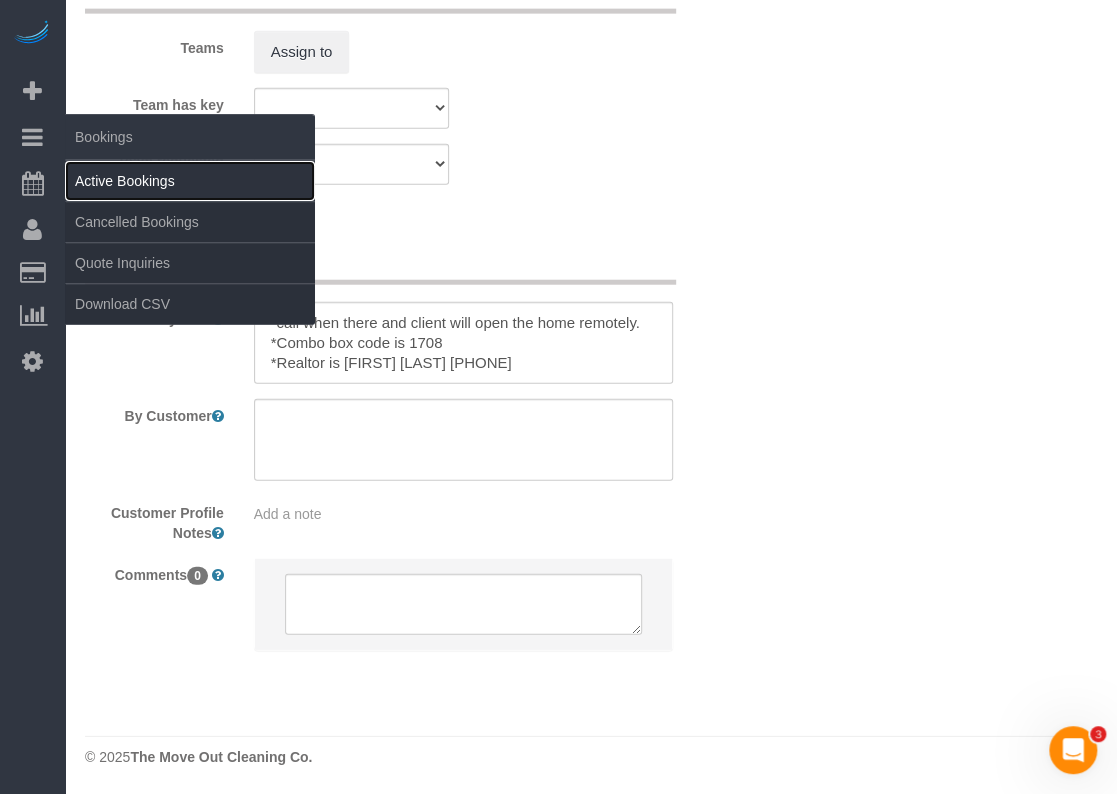 click on "Active Bookings" at bounding box center [190, 181] 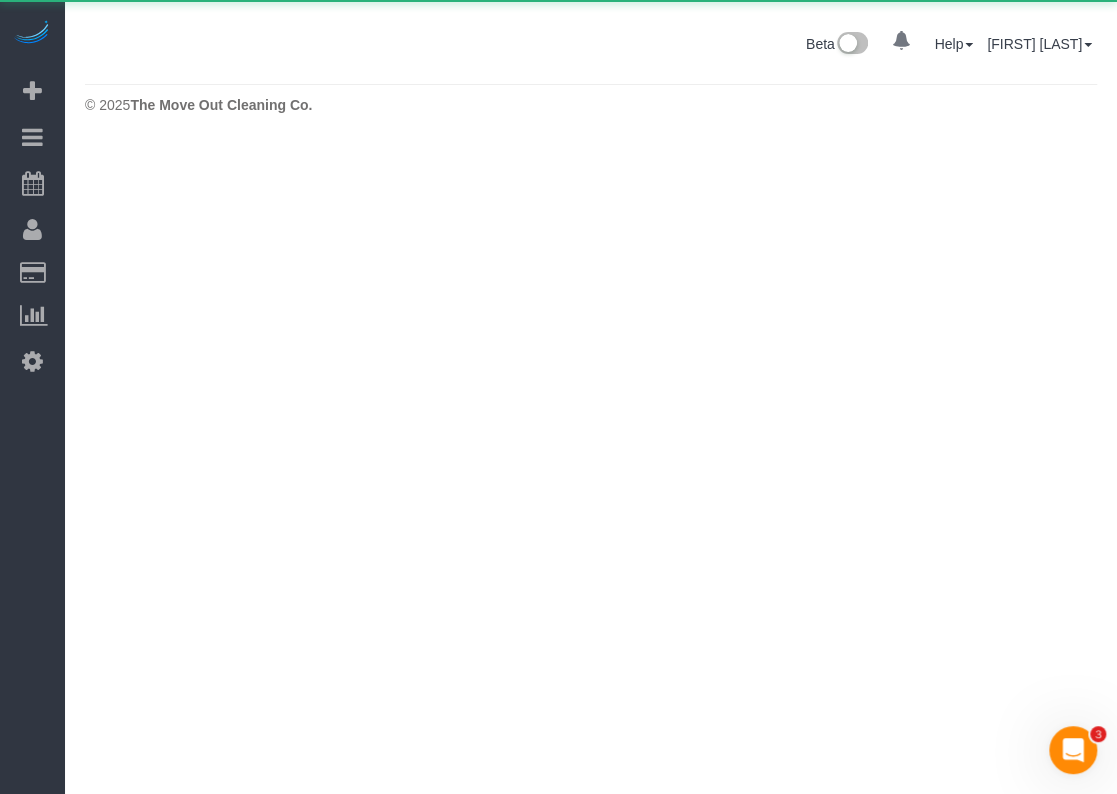 scroll, scrollTop: 0, scrollLeft: 0, axis: both 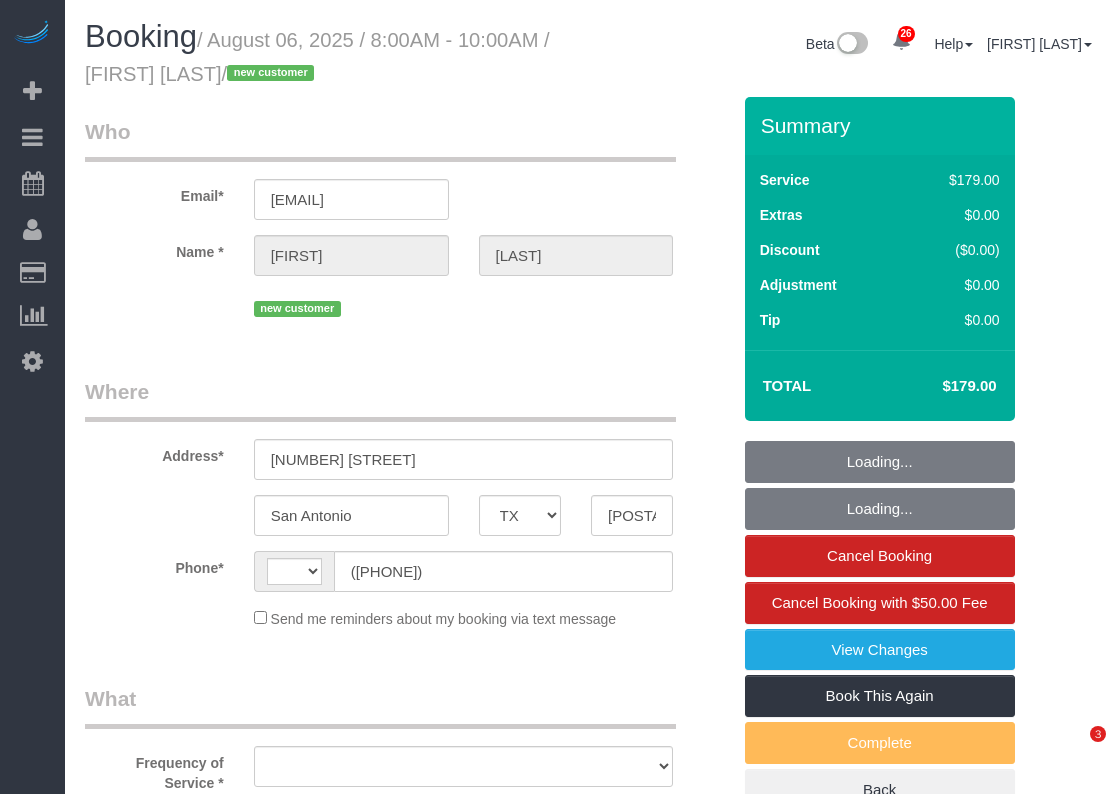 select on "TX" 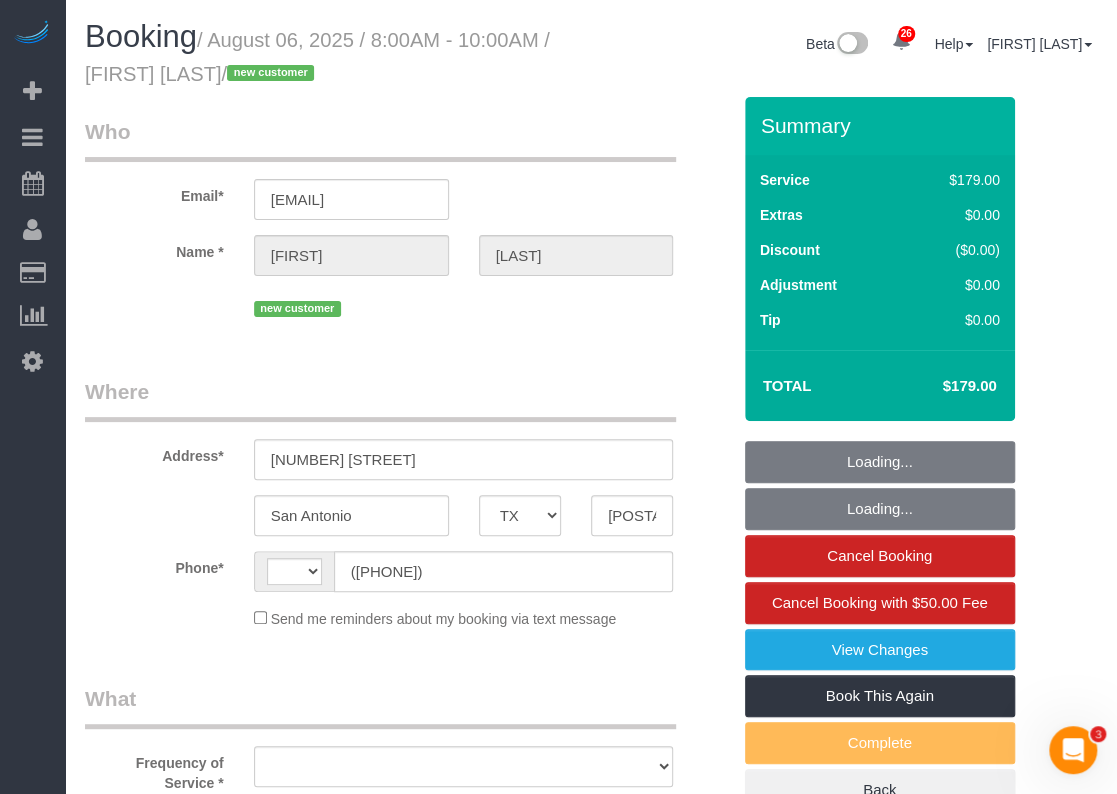 scroll, scrollTop: 0, scrollLeft: 0, axis: both 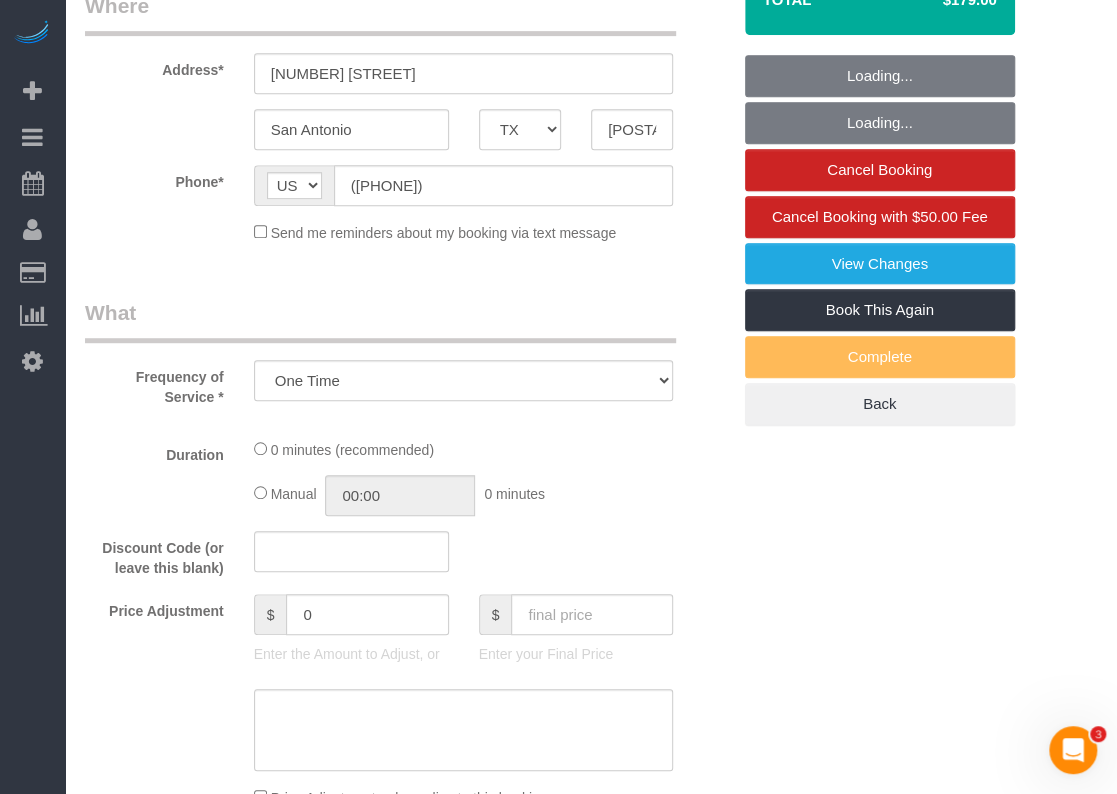 select on "3" 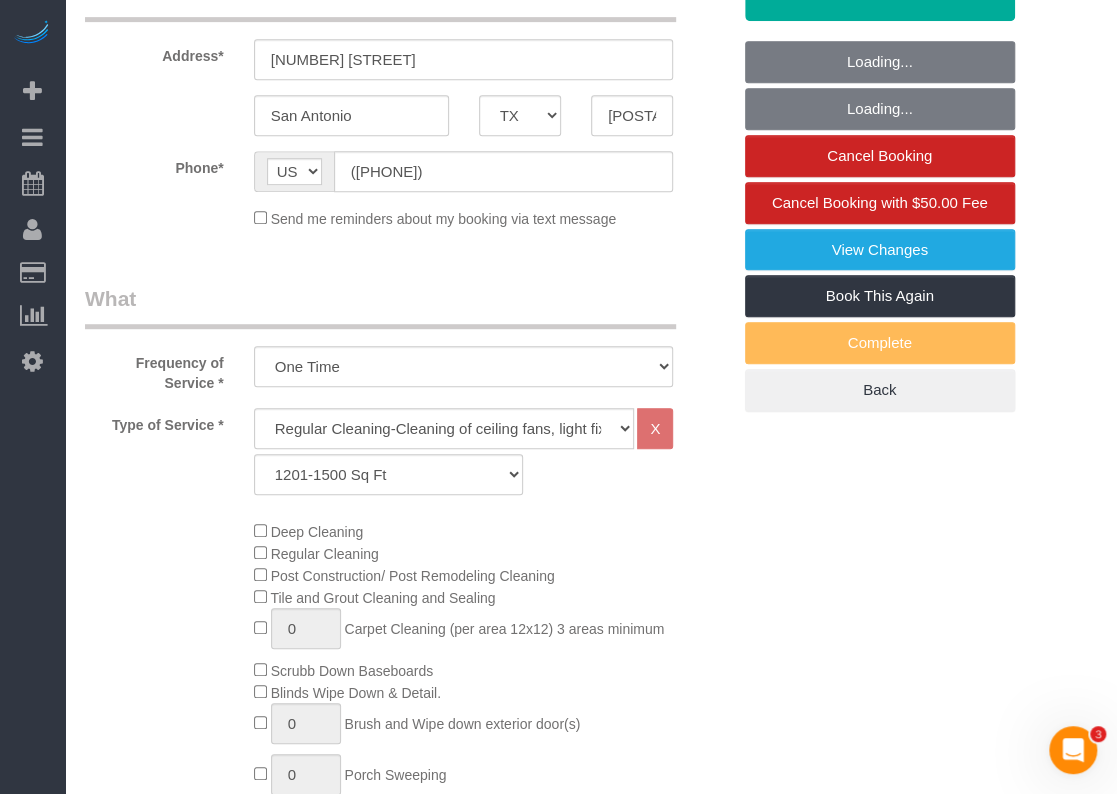 select on "object:1091" 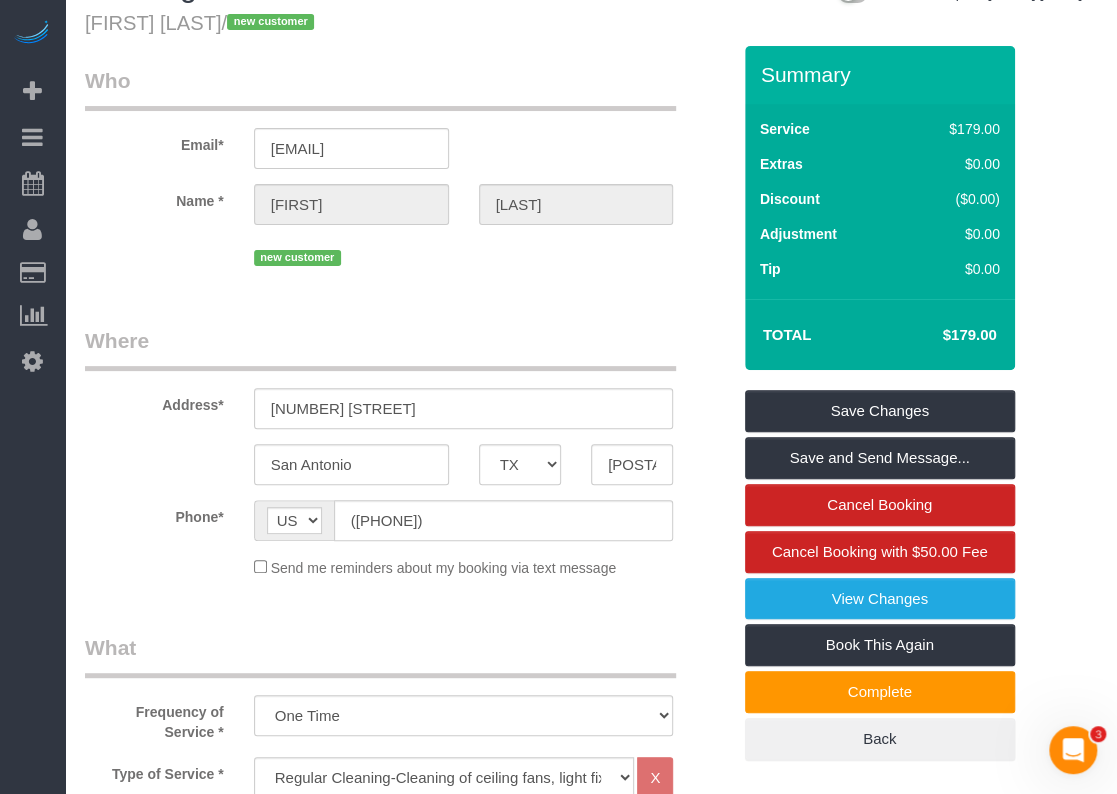 scroll, scrollTop: 0, scrollLeft: 0, axis: both 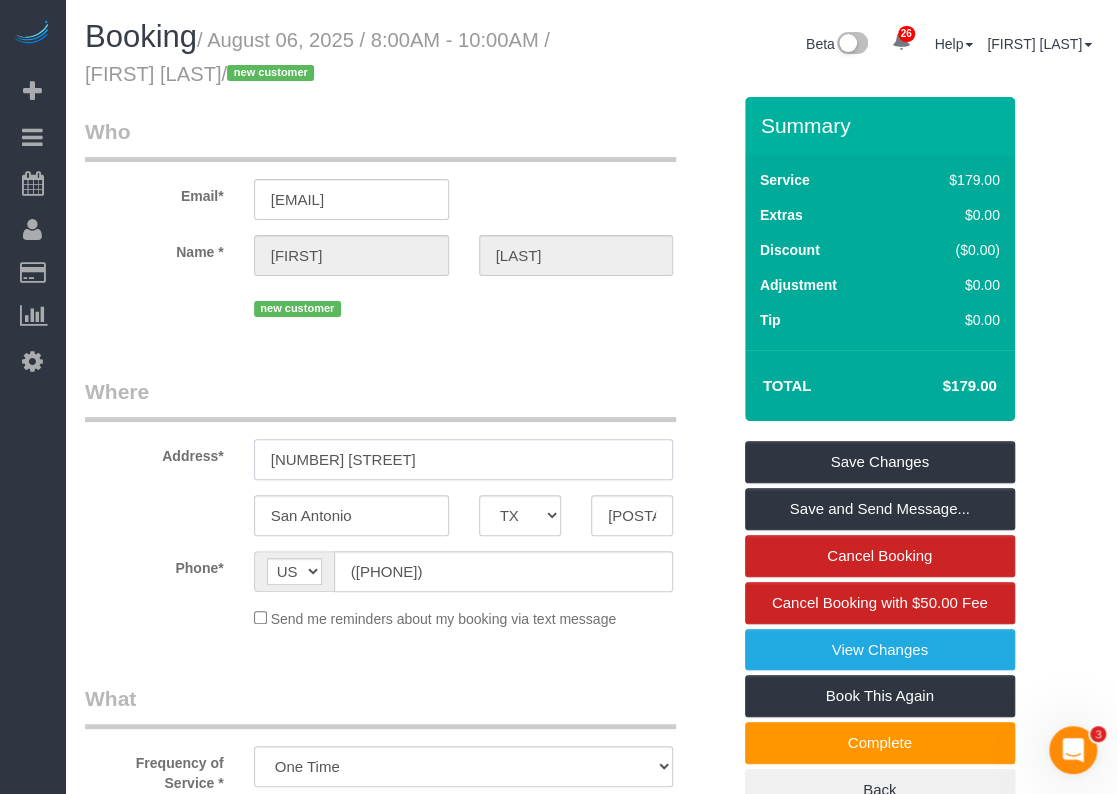 drag, startPoint x: 427, startPoint y: 467, endPoint x: 251, endPoint y: 469, distance: 176.01137 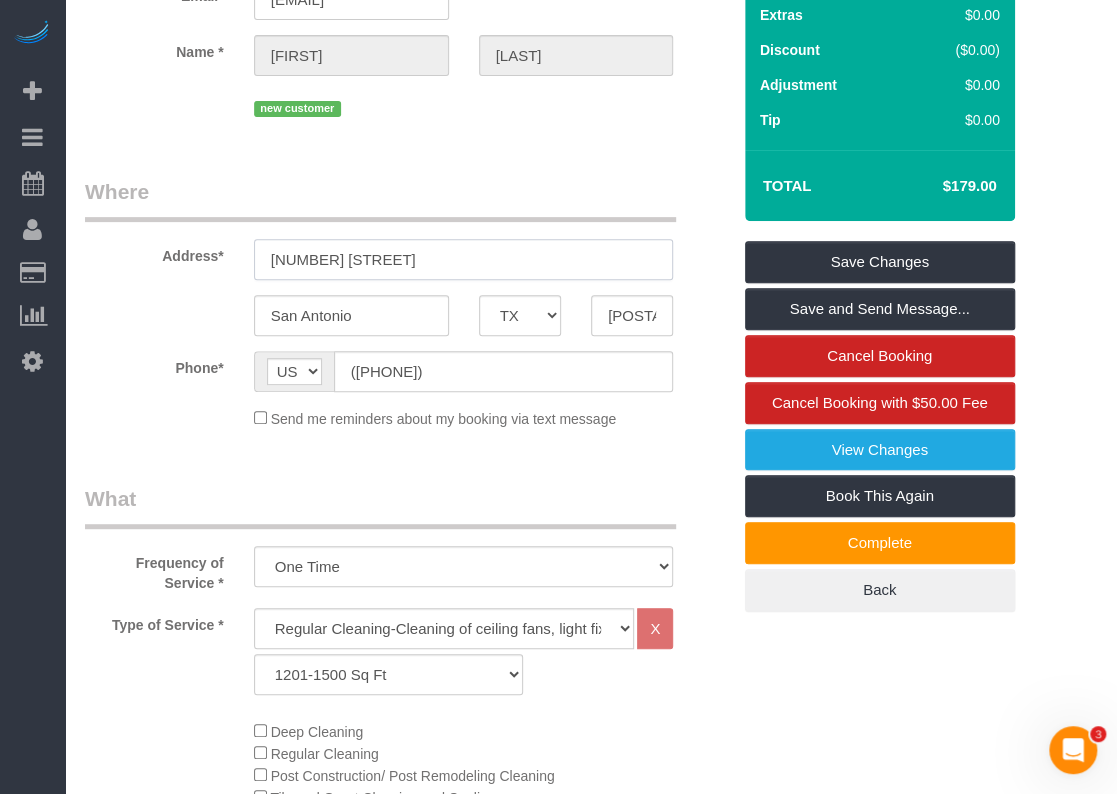 scroll, scrollTop: 0, scrollLeft: 0, axis: both 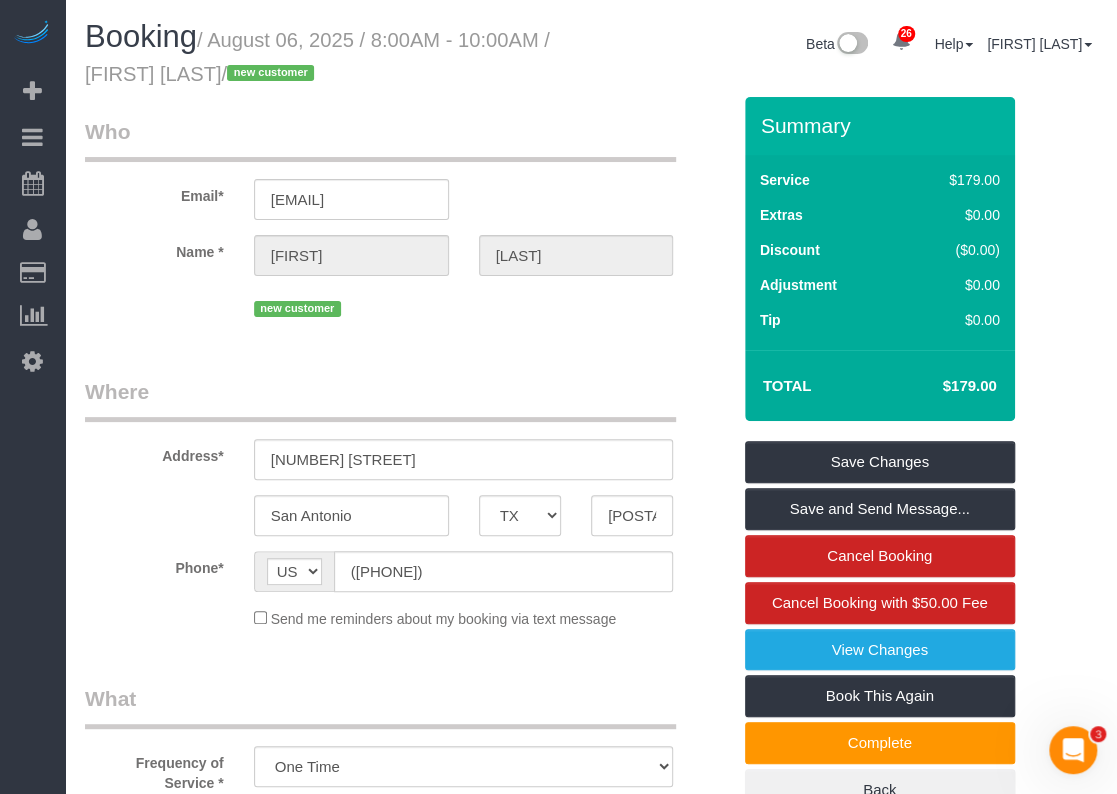 click on "Who
Email*
[EMAIL]
Name *
[FIRST]
[LAST]
new customer
Where
Address*
[NUMBER] [STREET]
[CITY]
AK
AL
AR
AZ
CA
CO
CT
DC
DE
FL
GA
HI
IA
ID
IL
IN
KS
KY
LA
MA
MD
ME
MI
MN
MO
MS
MT
NC
ND" at bounding box center [407, 1468] 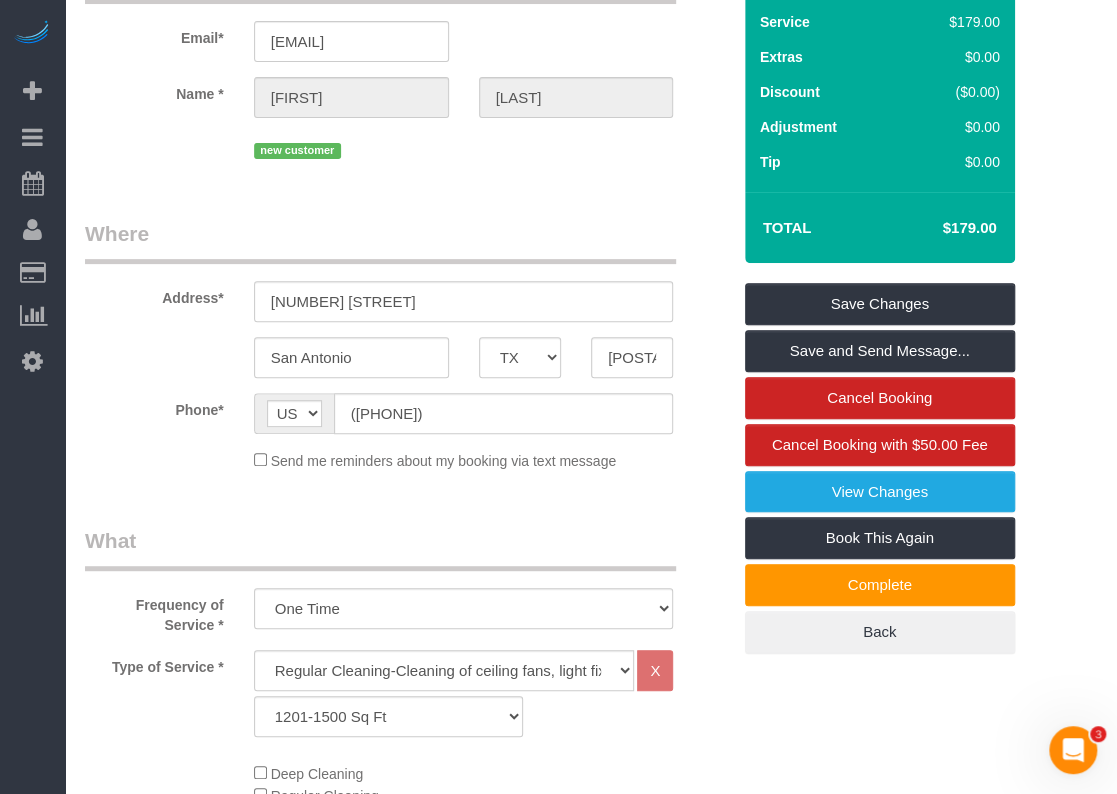 scroll, scrollTop: 12, scrollLeft: 0, axis: vertical 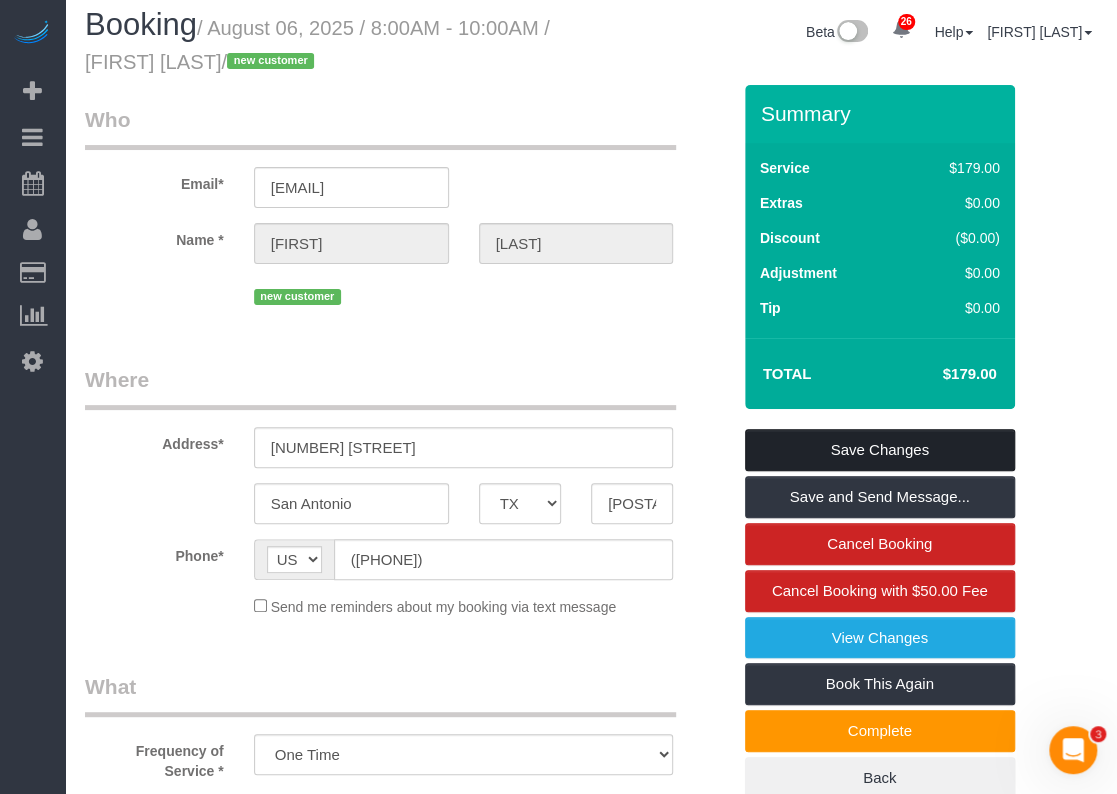 click on "Save Changes" at bounding box center (880, 450) 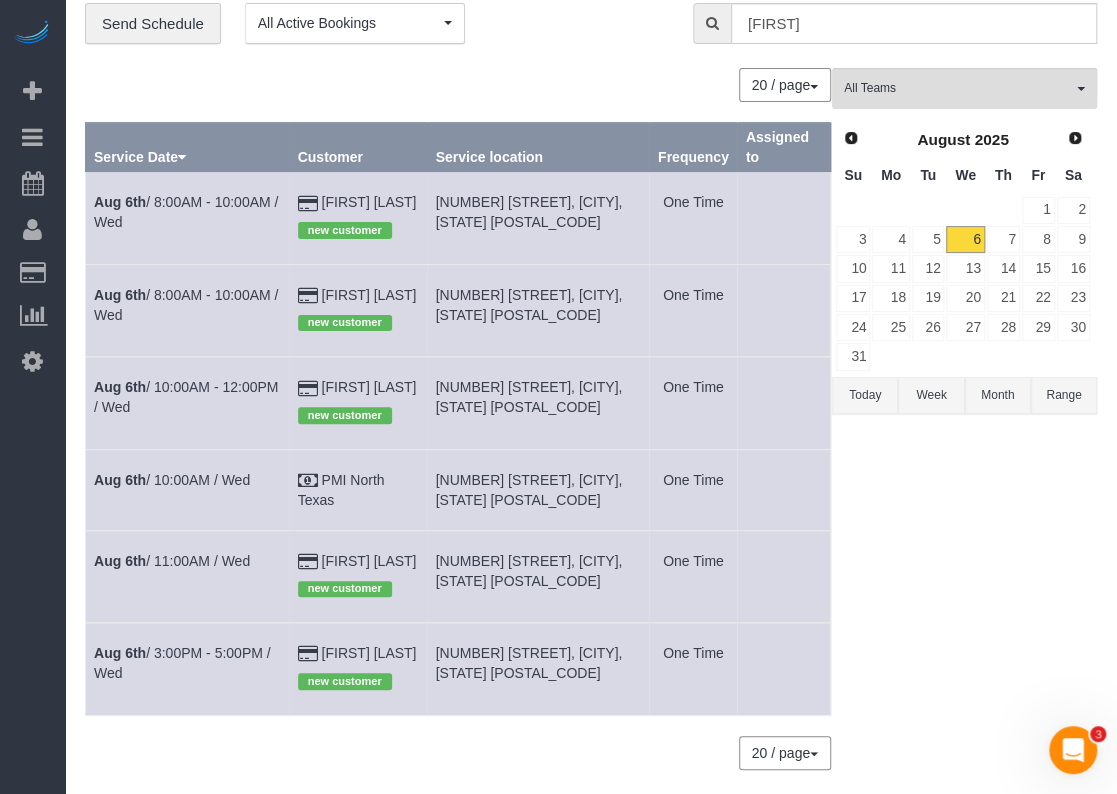 scroll, scrollTop: 100, scrollLeft: 0, axis: vertical 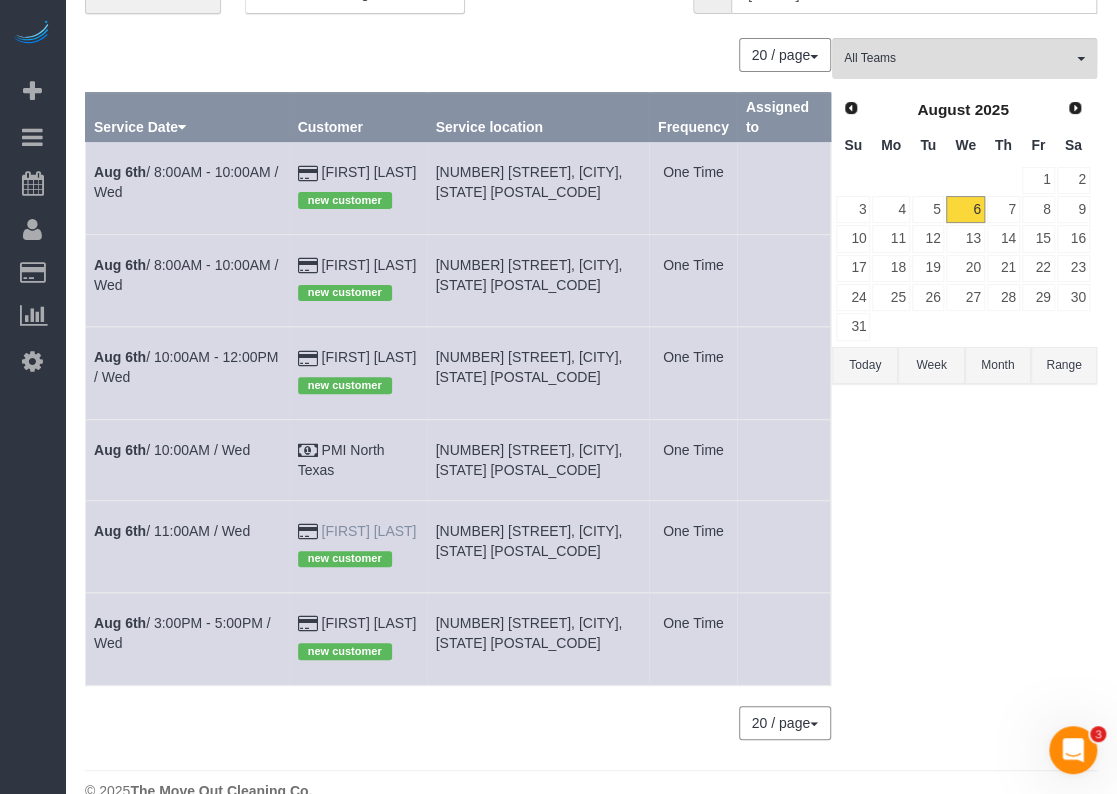 drag, startPoint x: 404, startPoint y: 524, endPoint x: 321, endPoint y: 531, distance: 83.294655 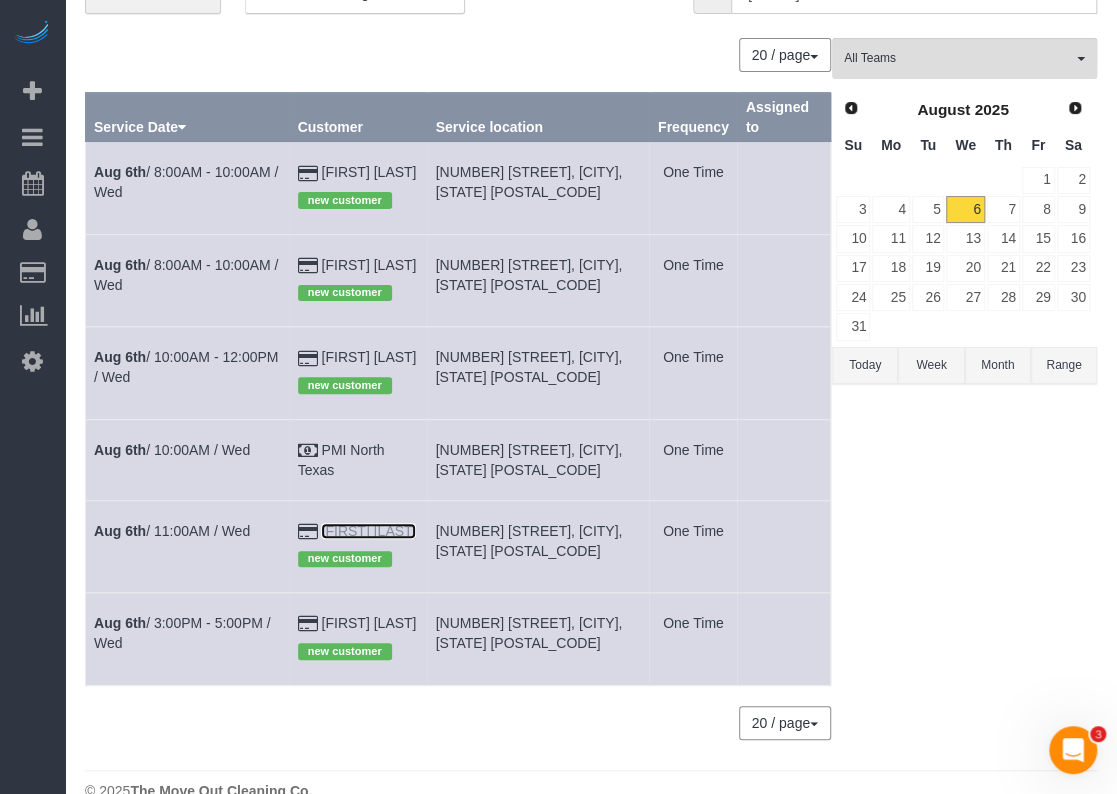 copy on "[FIRST] [LAST]" 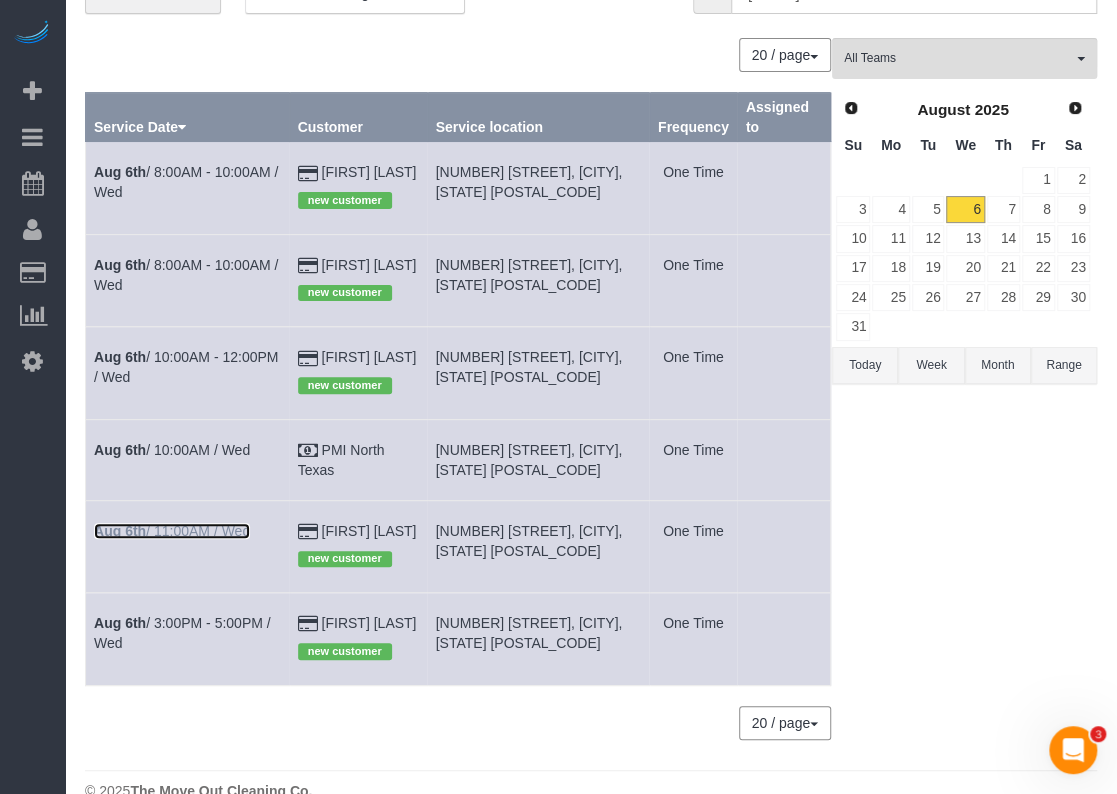 click on "Aug 6th
/ 11:00AM / Wed" at bounding box center [172, 531] 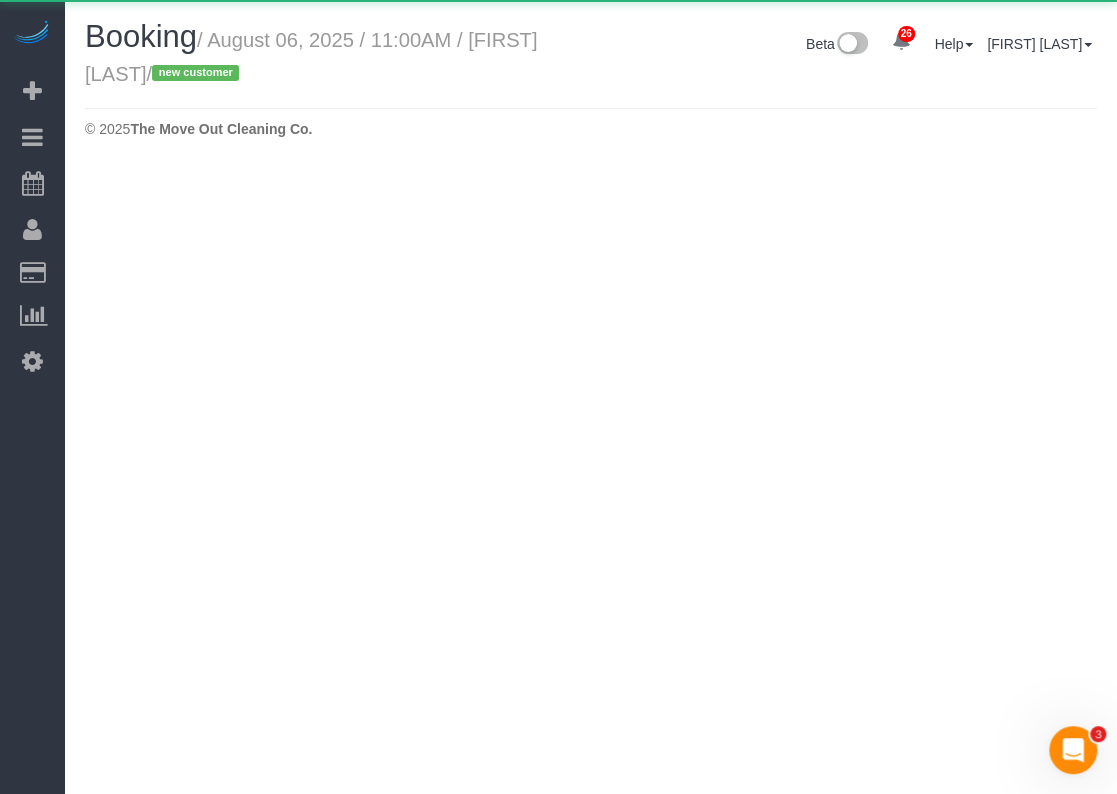 select on "TX" 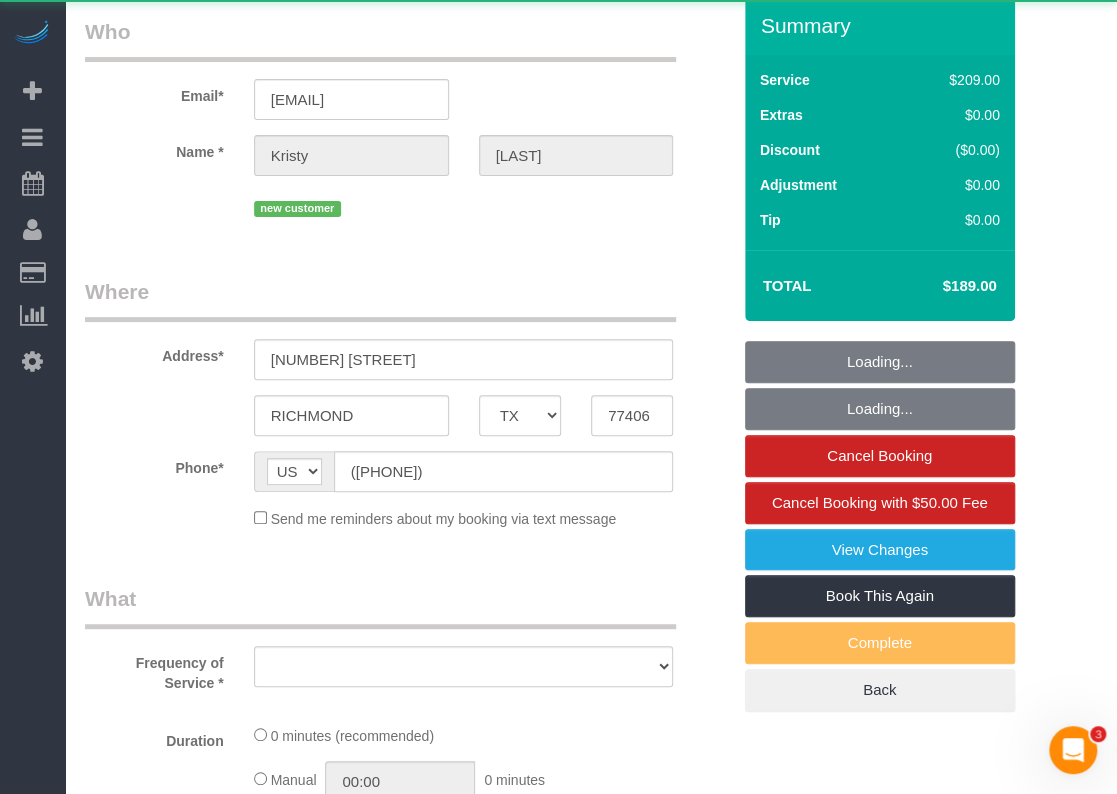 select on "object:1601" 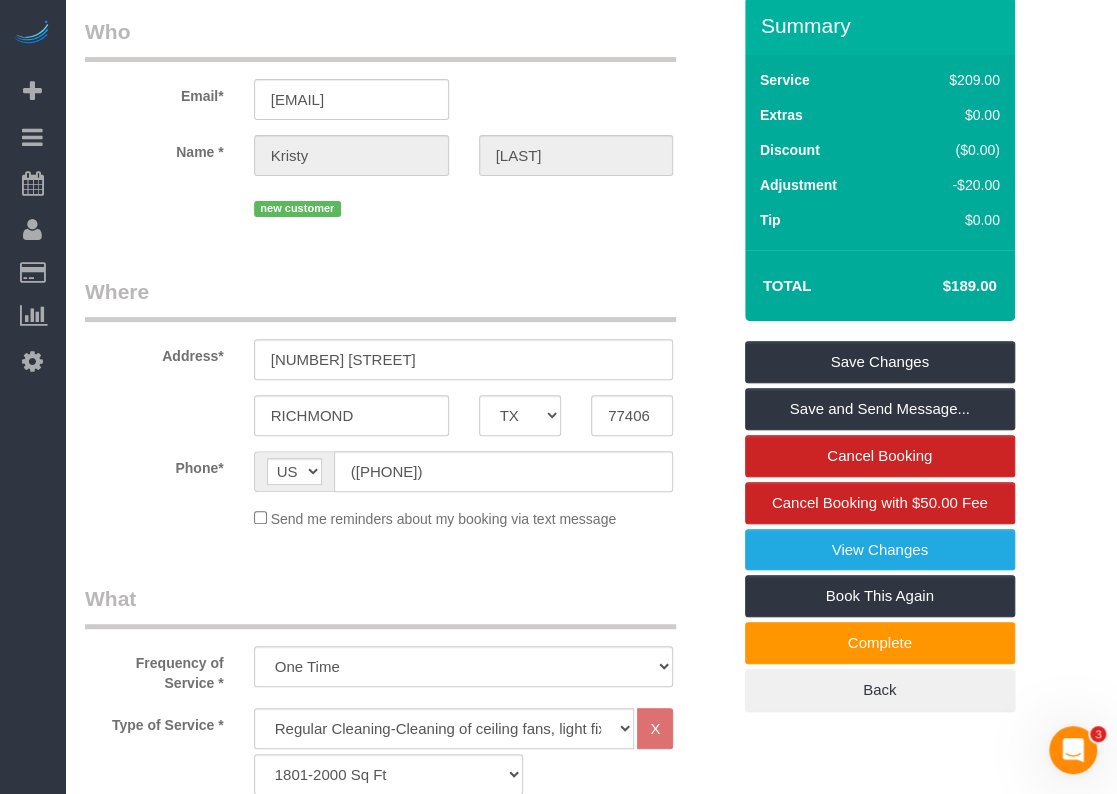 scroll, scrollTop: 0, scrollLeft: 0, axis: both 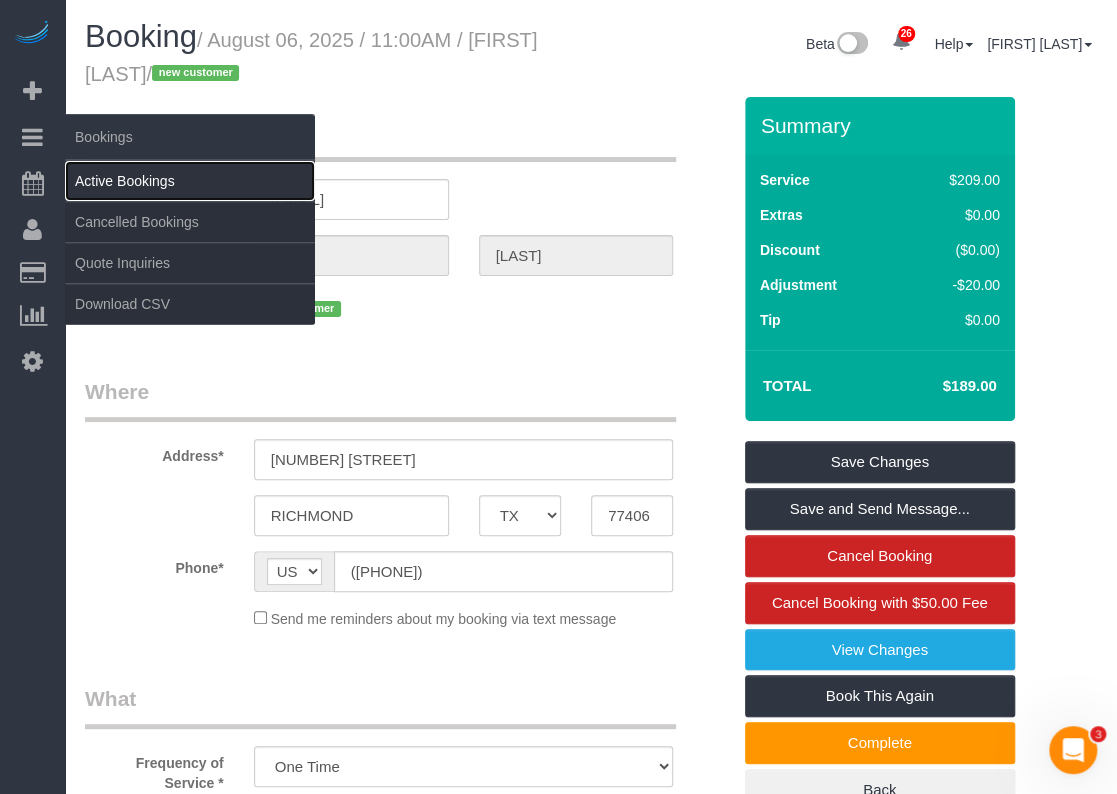 click on "Active Bookings" at bounding box center [190, 181] 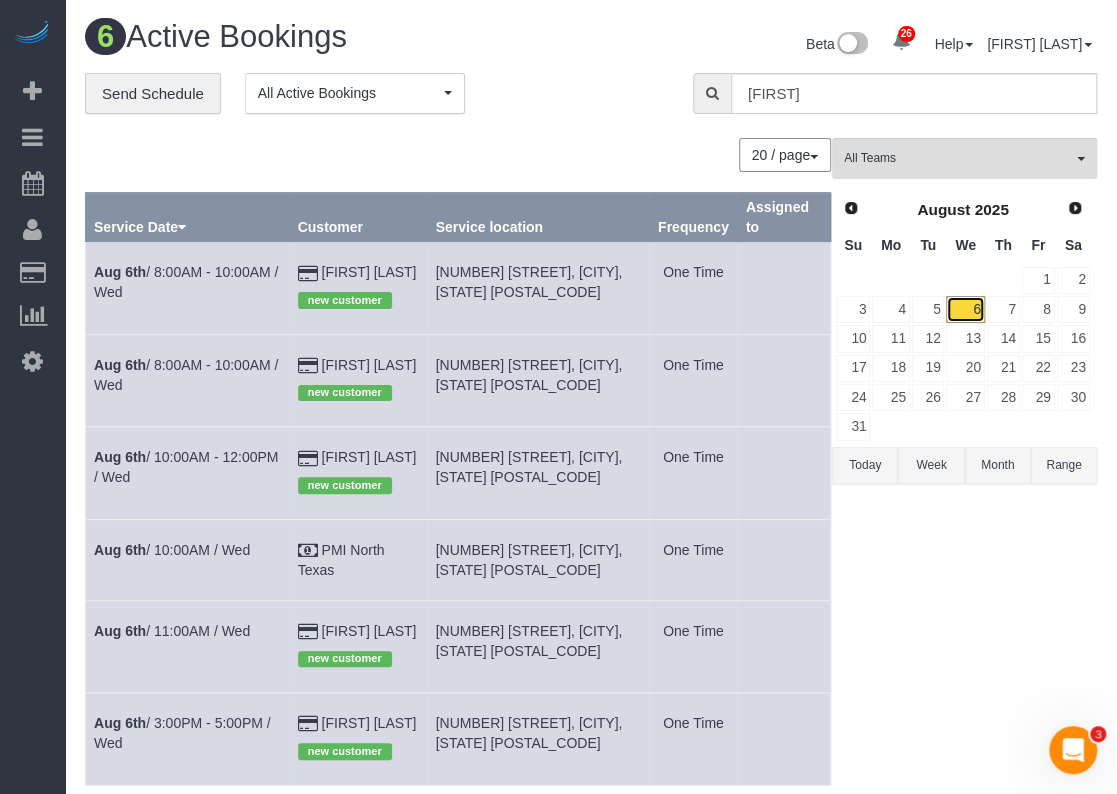 click on "6" at bounding box center (965, 309) 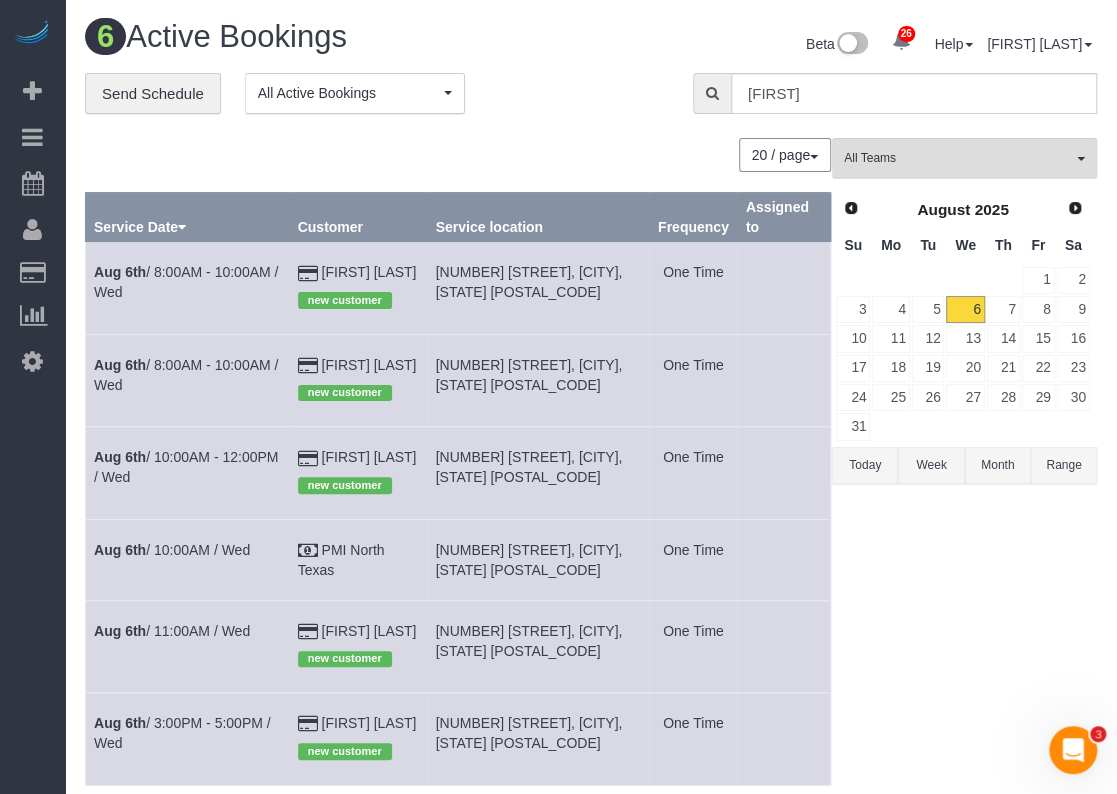 type 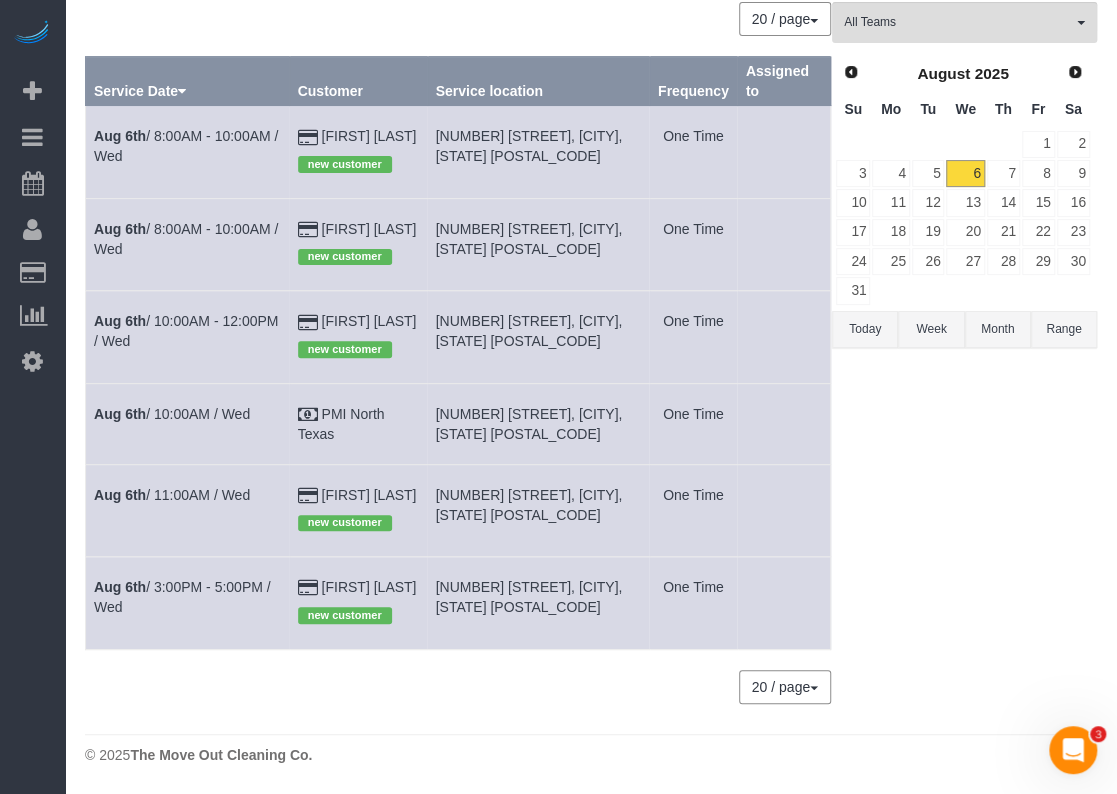 scroll, scrollTop: 54, scrollLeft: 0, axis: vertical 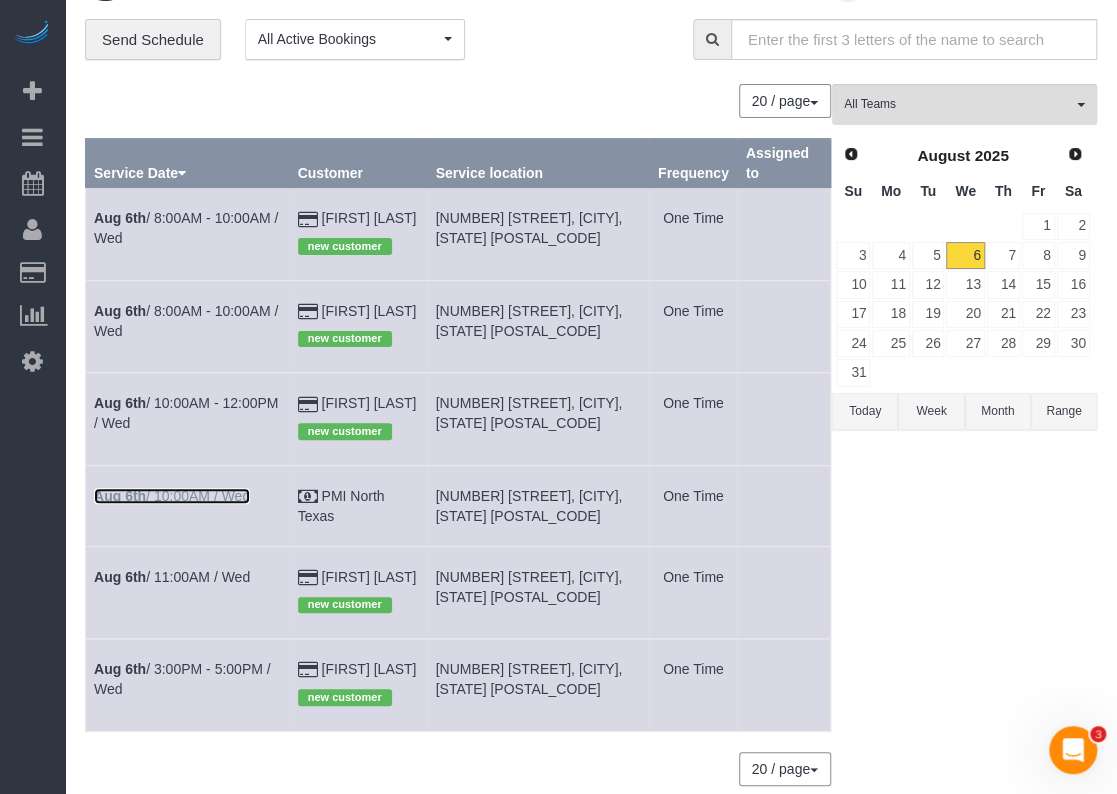 click on "Aug 6th
/ 10:00AM / Wed" at bounding box center [172, 496] 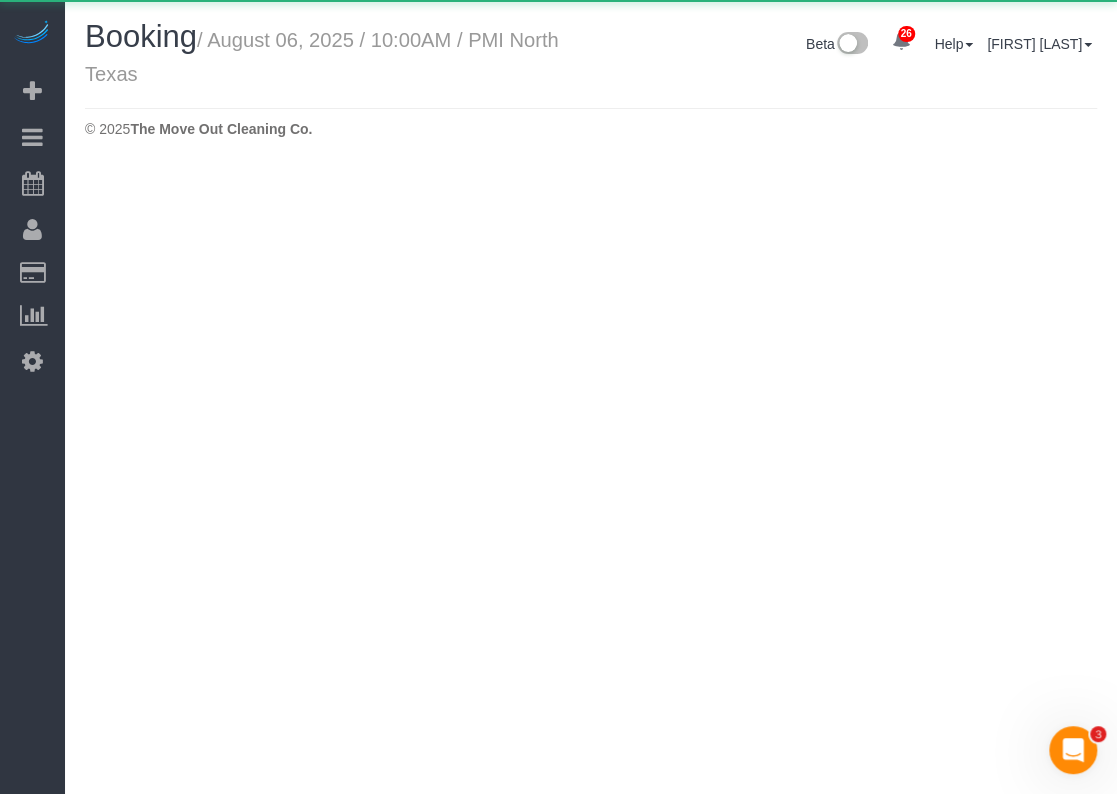 scroll, scrollTop: 0, scrollLeft: 0, axis: both 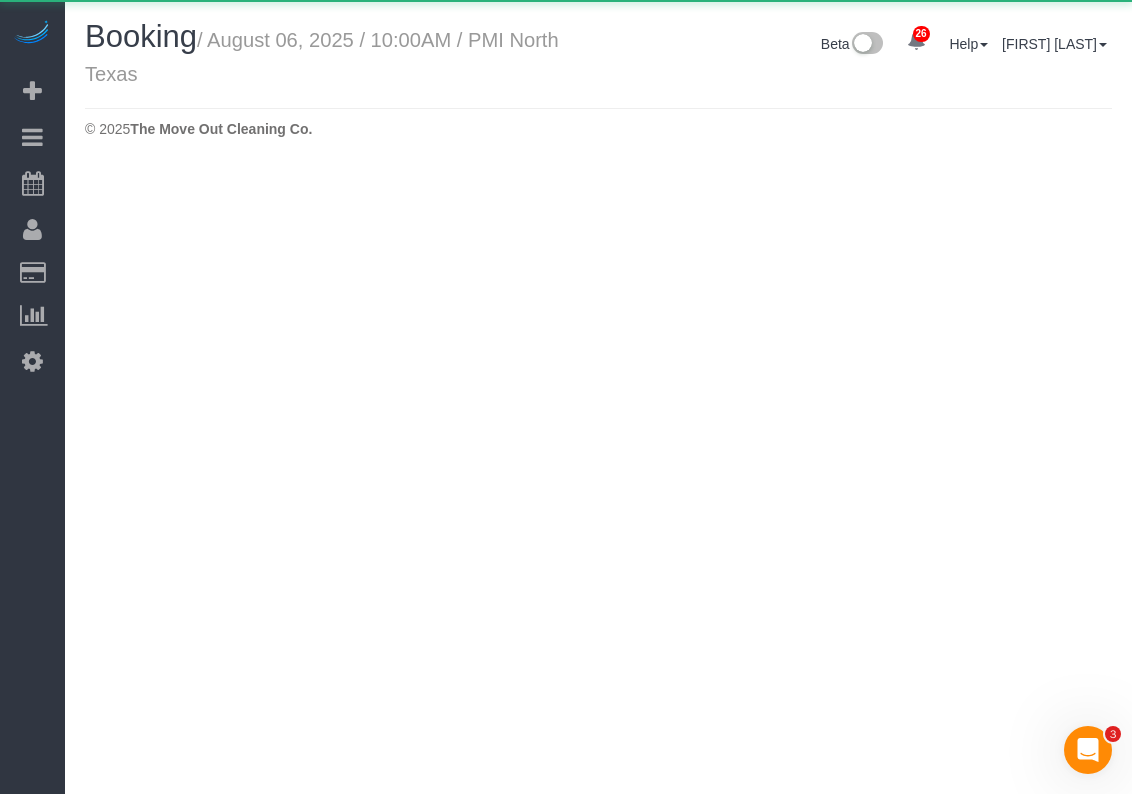select on "TX" 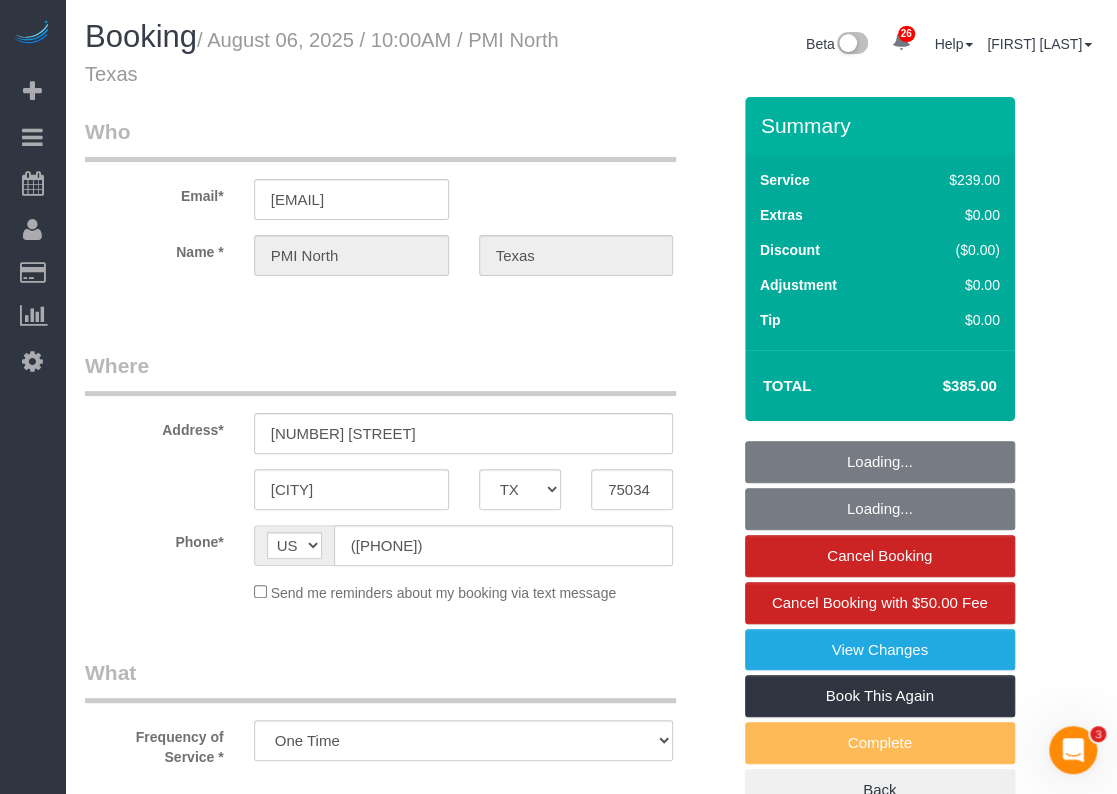 select on "object:2545" 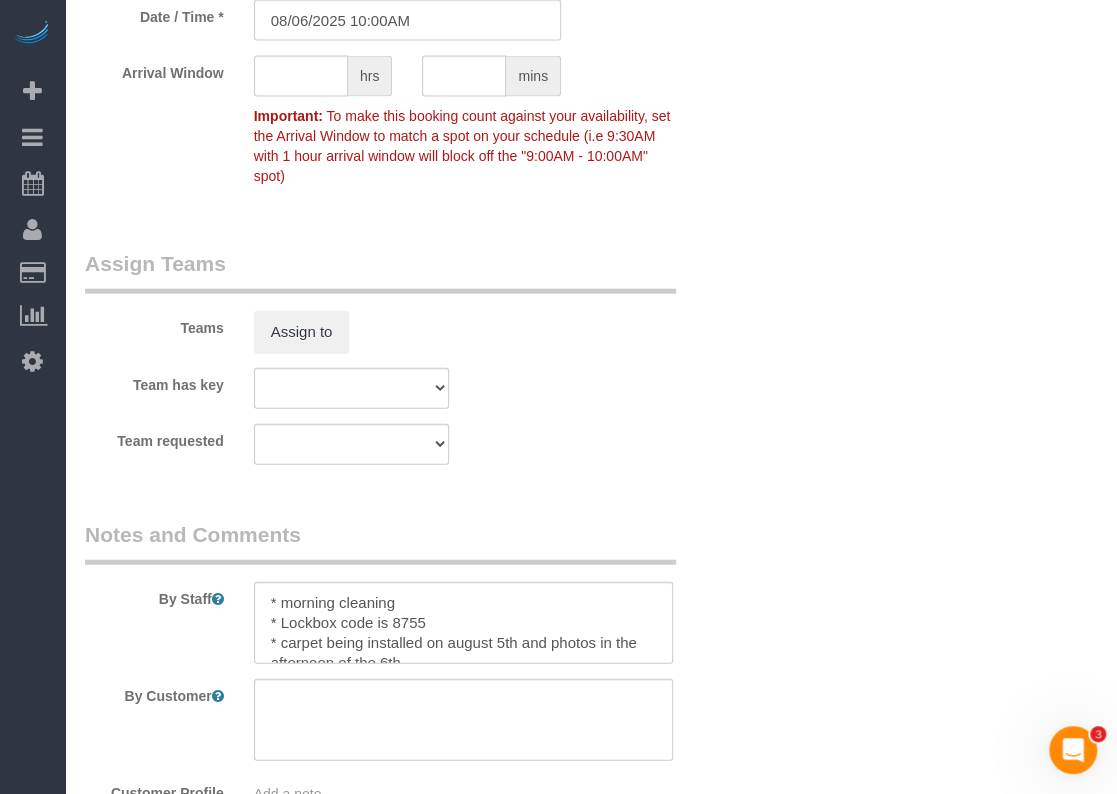 scroll, scrollTop: 2000, scrollLeft: 0, axis: vertical 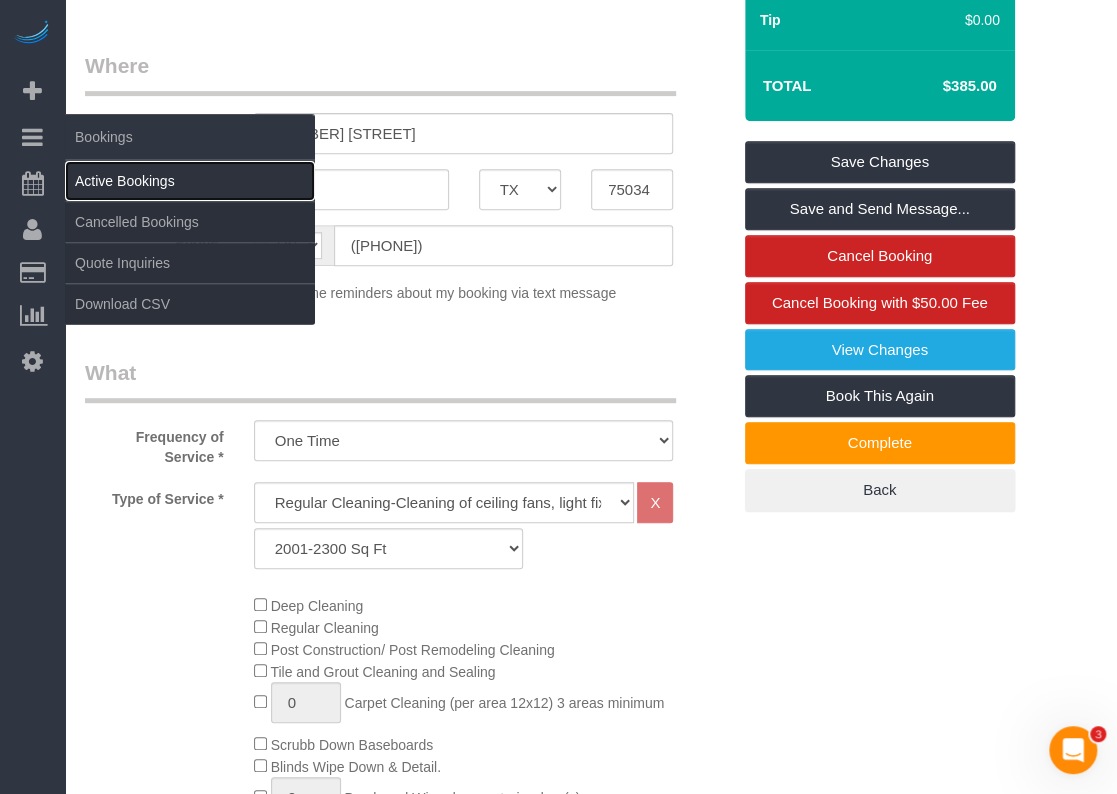 click on "Active Bookings" at bounding box center (190, 181) 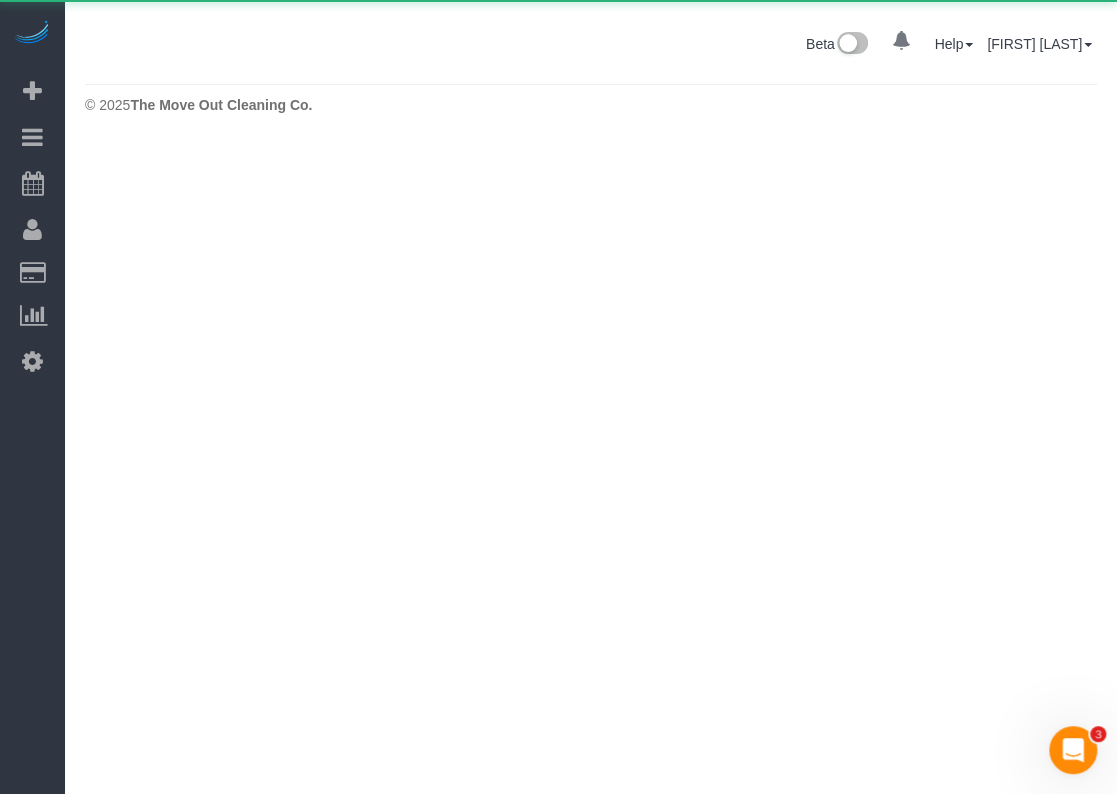 scroll, scrollTop: 0, scrollLeft: 0, axis: both 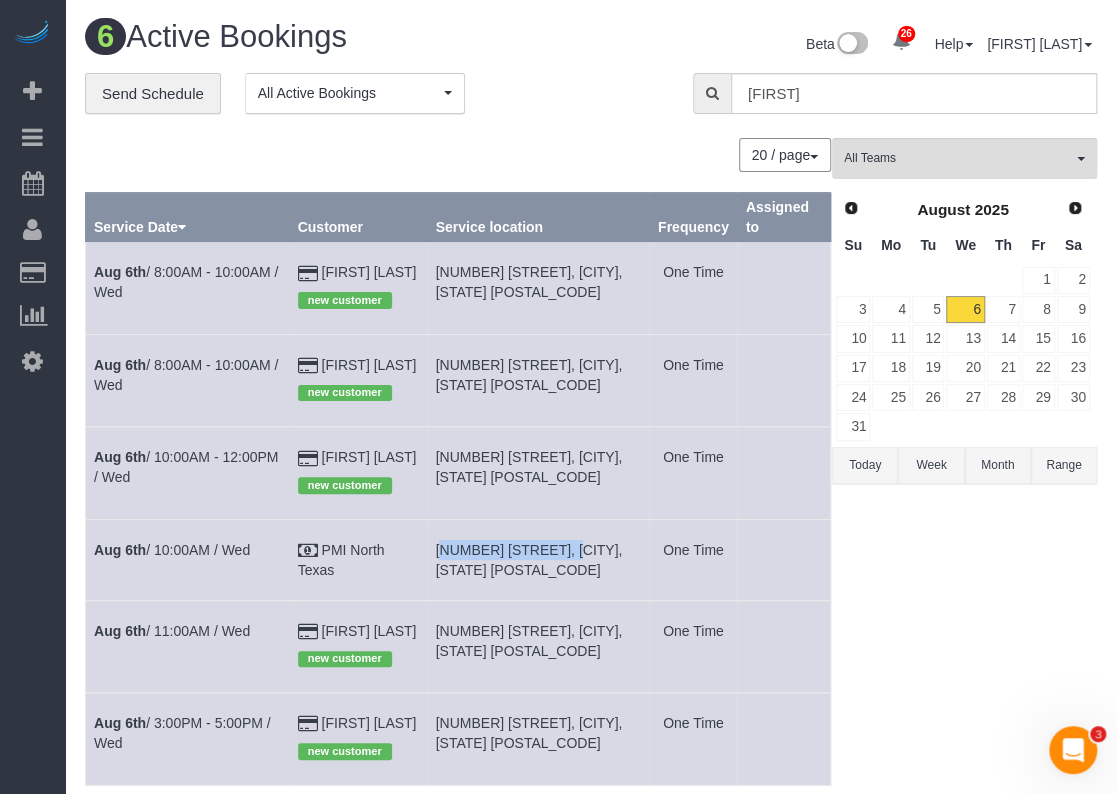 drag, startPoint x: 442, startPoint y: 551, endPoint x: 583, endPoint y: 544, distance: 141.17365 